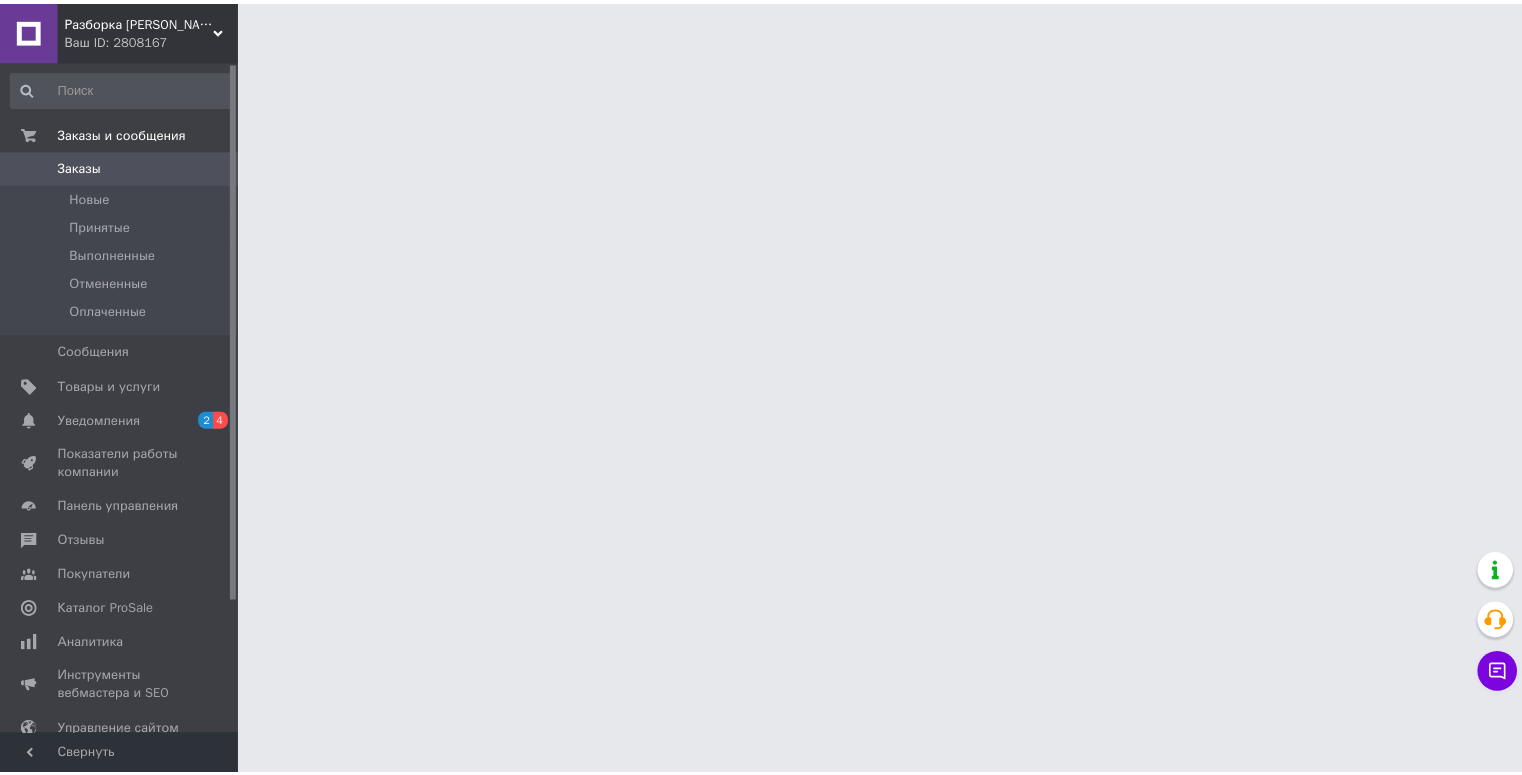 scroll, scrollTop: 0, scrollLeft: 0, axis: both 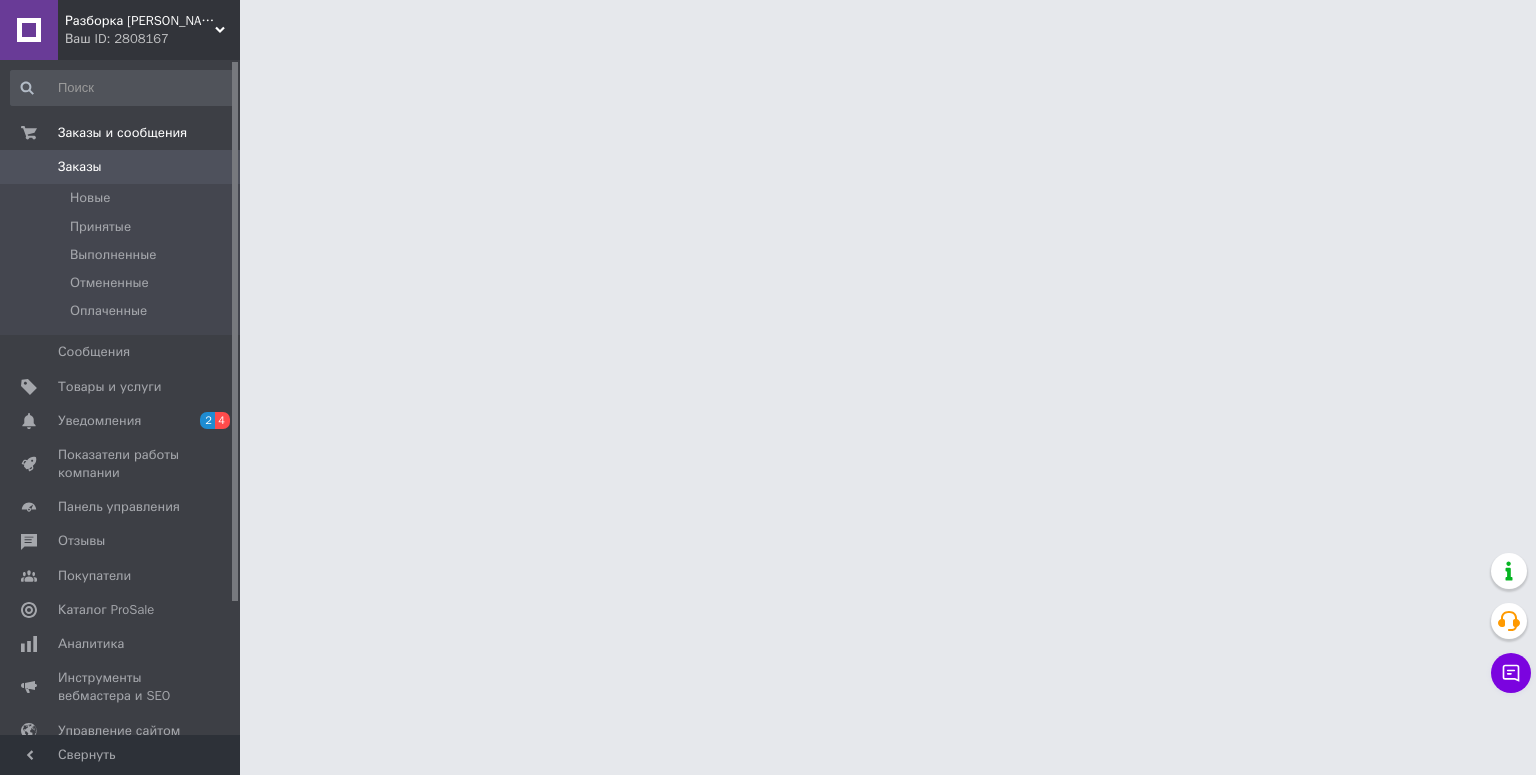 click on "Заказы" at bounding box center (80, 167) 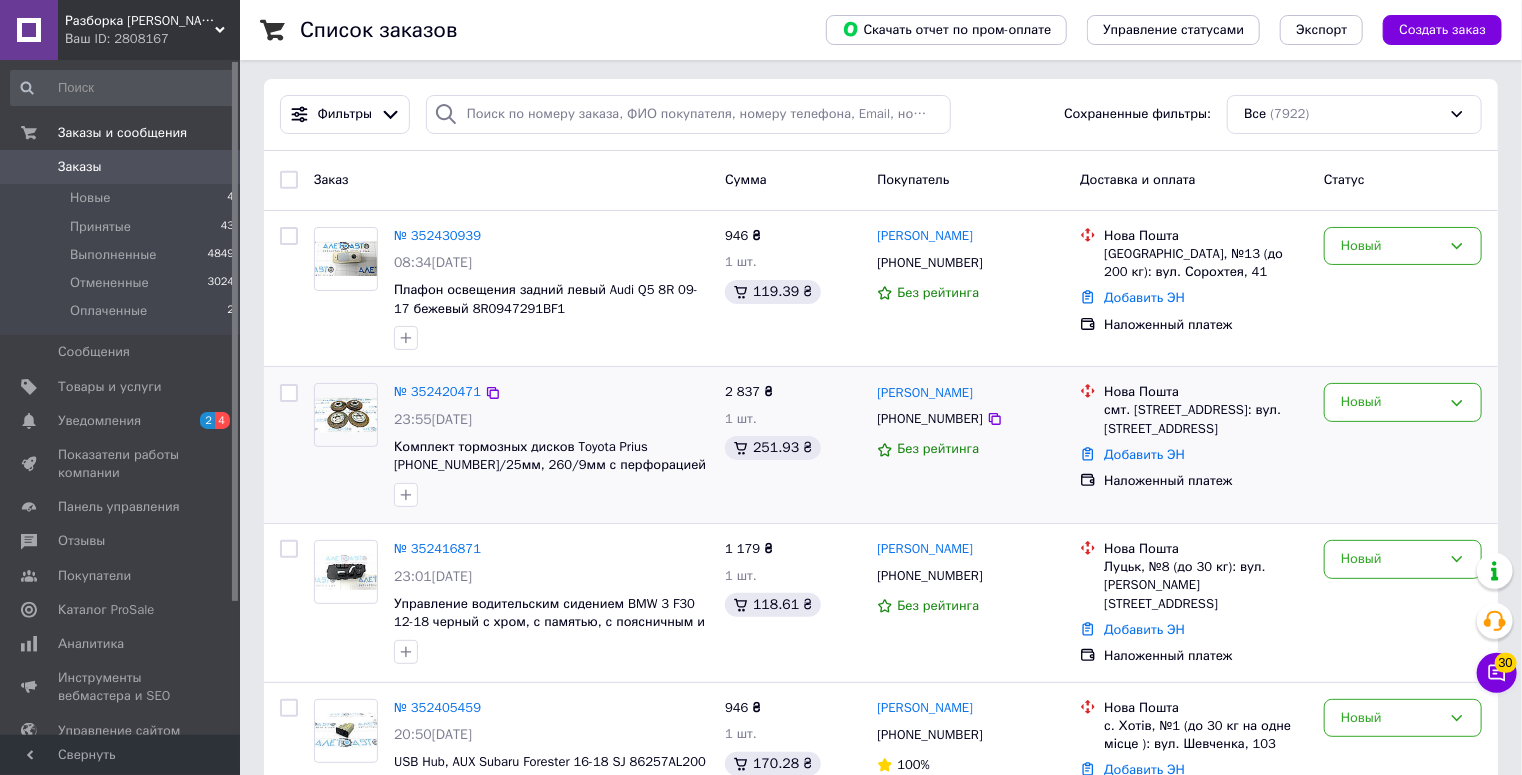 scroll, scrollTop: 0, scrollLeft: 0, axis: both 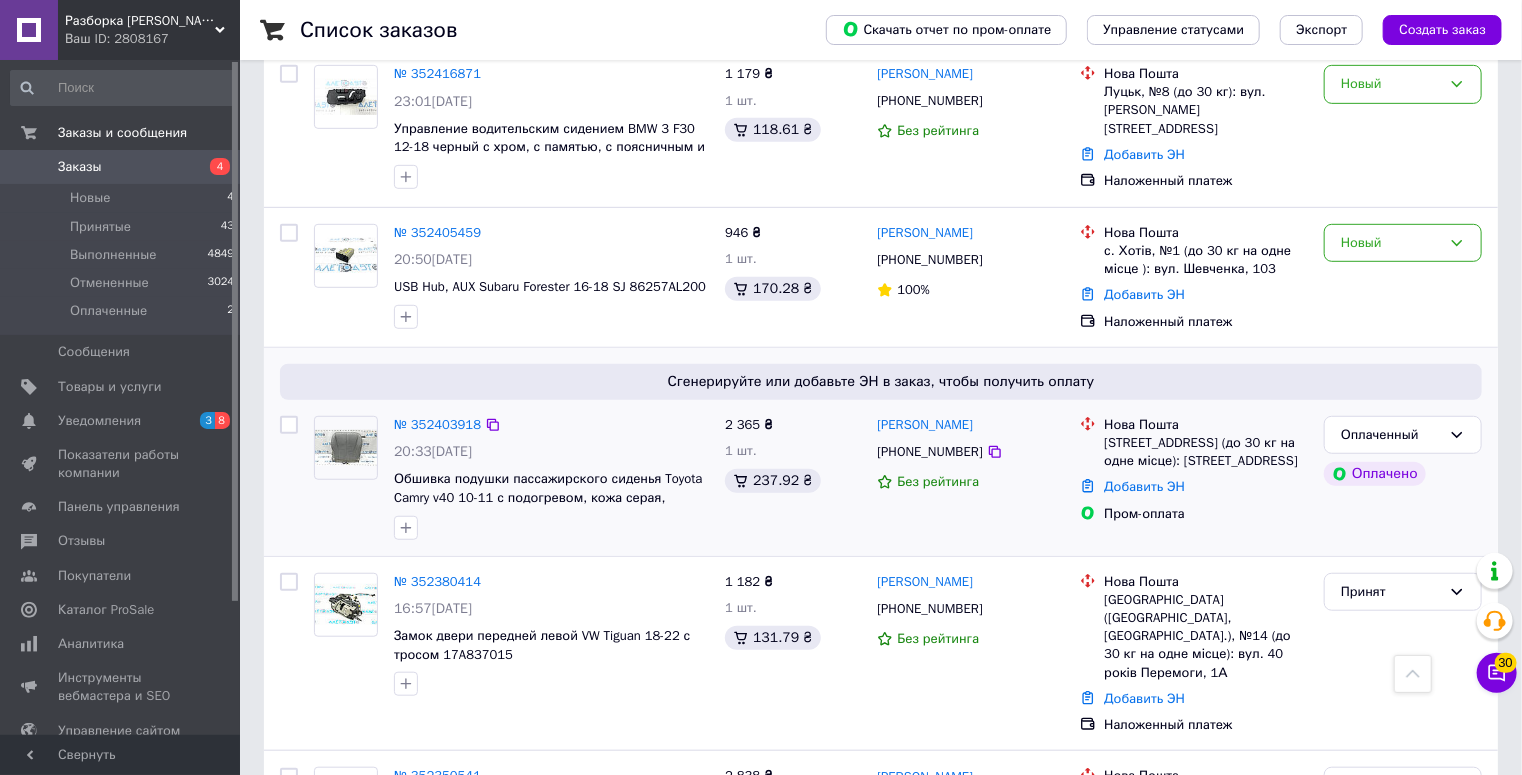 drag, startPoint x: 568, startPoint y: 527, endPoint x: 313, endPoint y: 425, distance: 274.6434 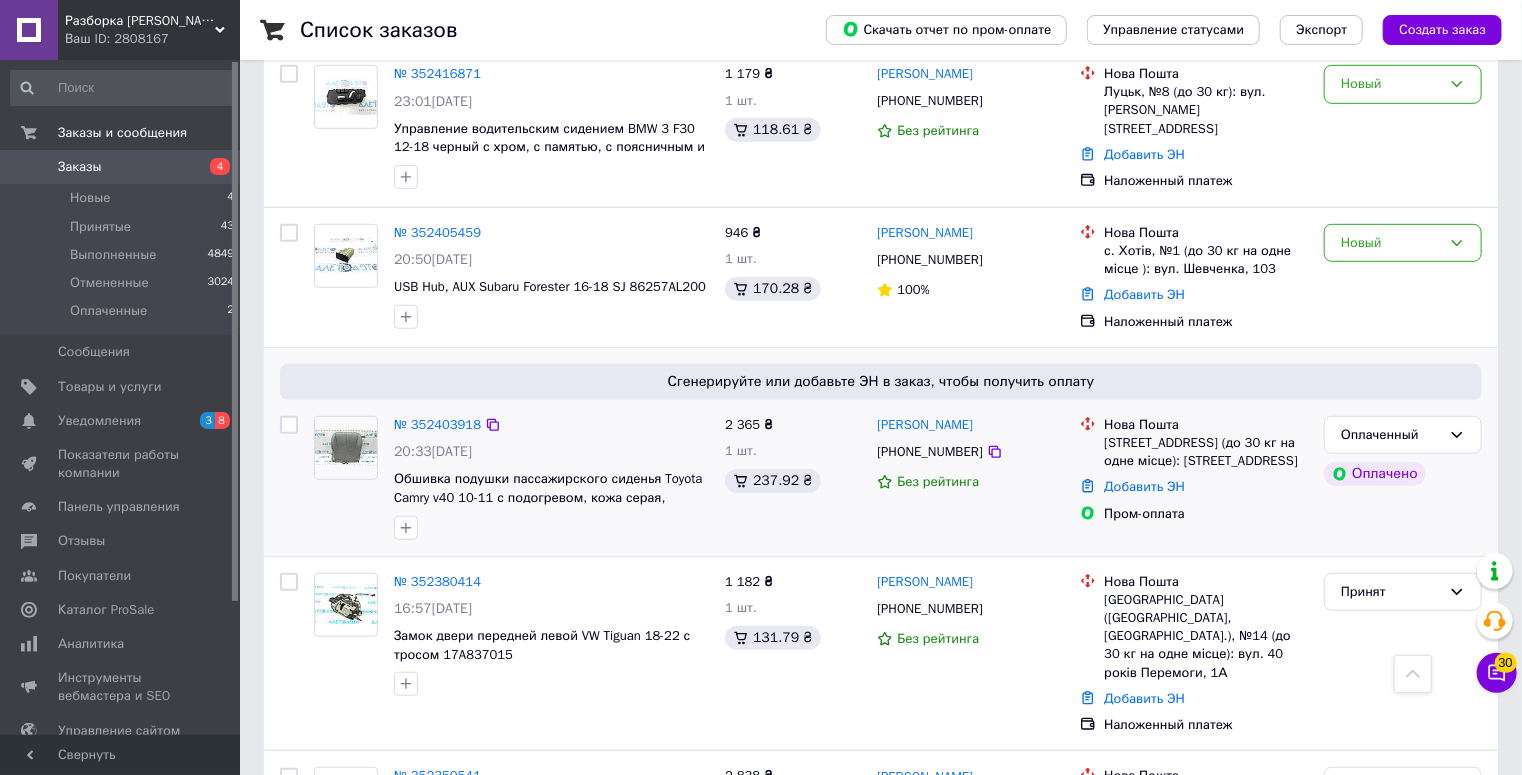 click at bounding box center (551, 528) 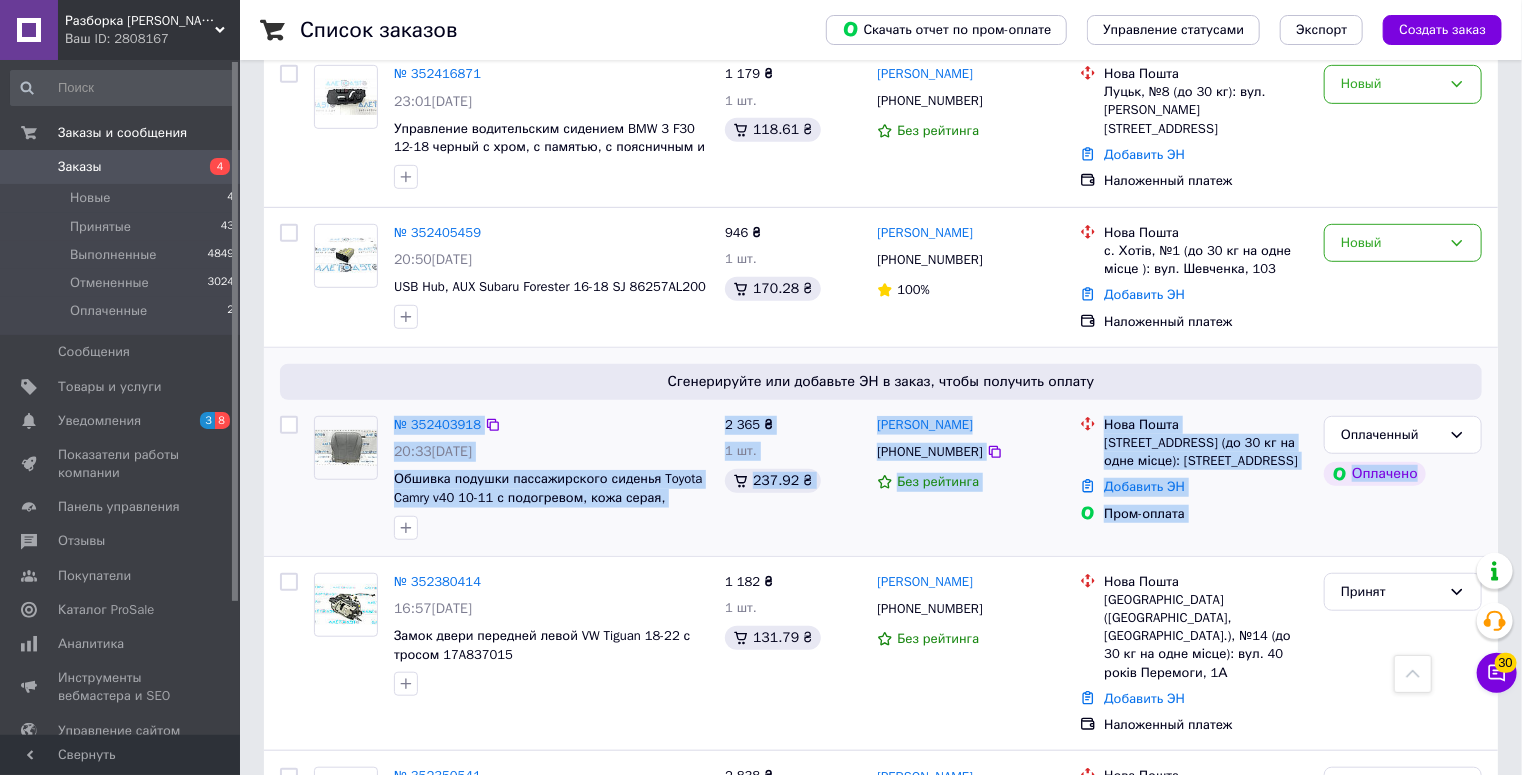 drag, startPoint x: 392, startPoint y: 425, endPoint x: 1495, endPoint y: 516, distance: 1106.7474 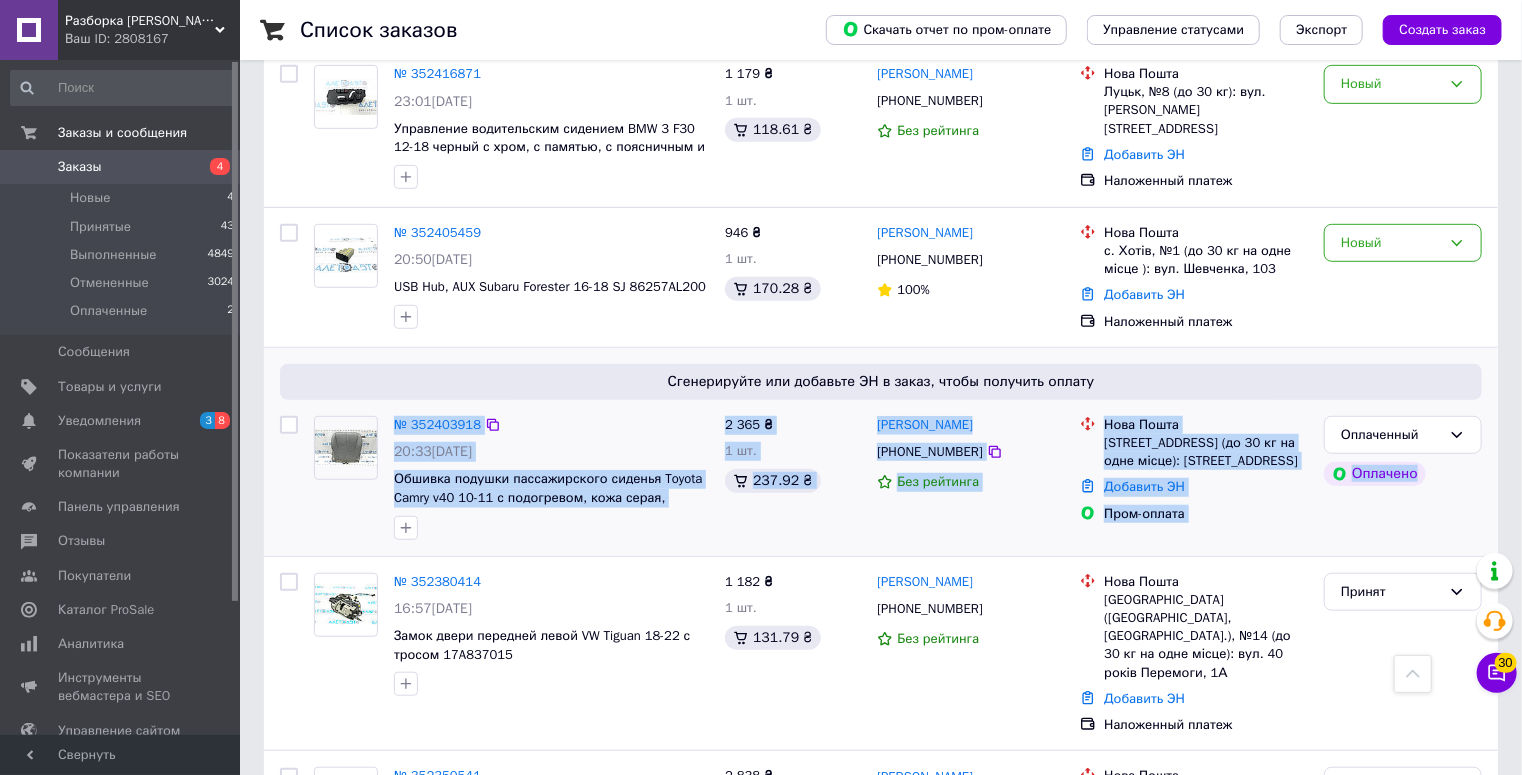 click on "Сгенерируйте или добавьте ЭН в заказ, чтобы получить оплату № 352403918 20:33, 12.07.2025 Обшивка подушки пассажирского сиденья Toyota Camry v40 10-11 с подогревом, кожа серая, примято, под чистку, 2 365 ₴ 1 шт. 237.92 ₴ Максим Никоровский +380933646454 Без рейтинга Нова Пошта Киев (Киевская обл.), №334 (до 30 кг на одне місце): ул. Северная, 1а Добавить ЭН Пром-оплата Оплаченный Оплачено" at bounding box center [881, 452] 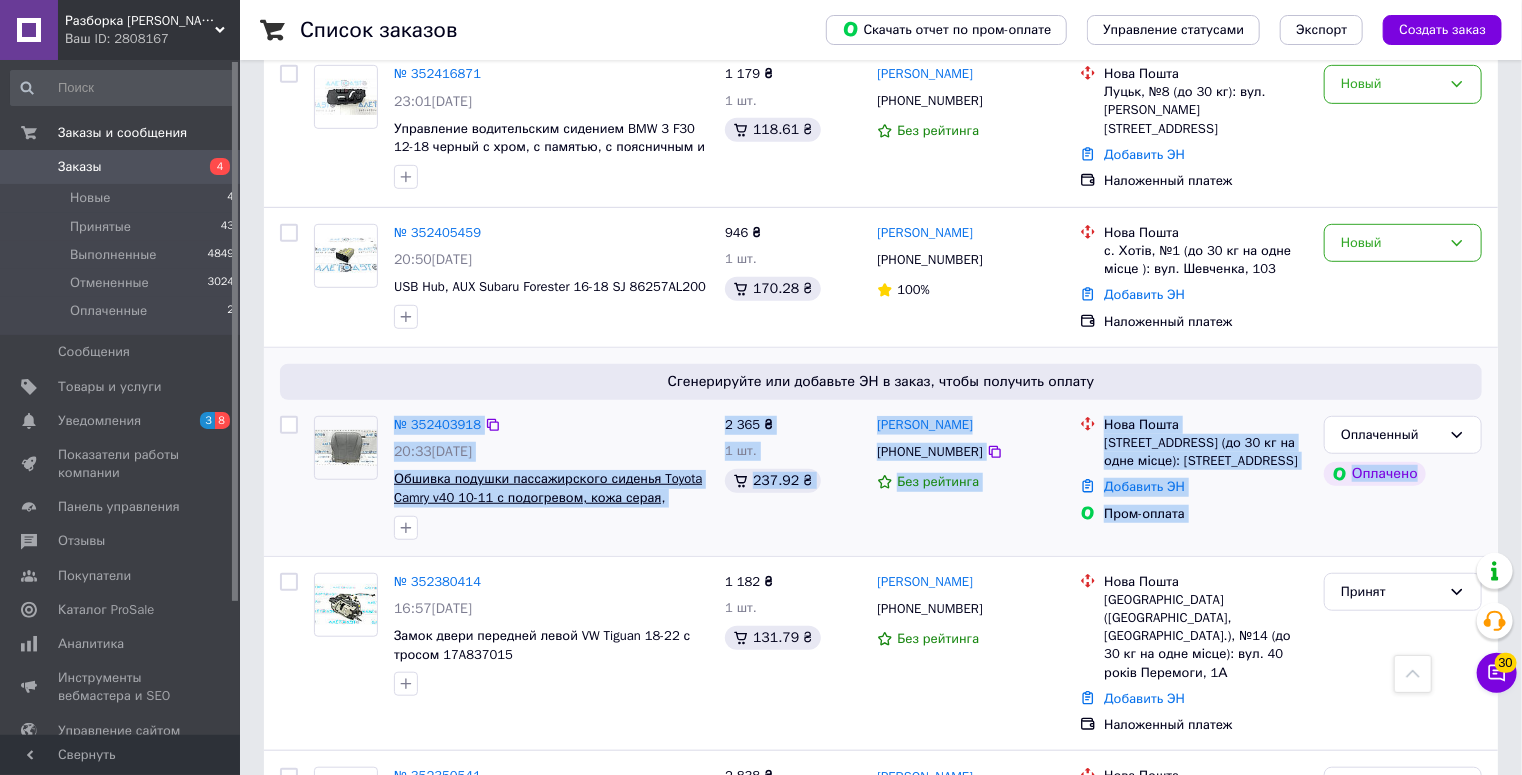 copy on "№ 352403918 20:33, 12.07.2025 Обшивка подушки пассажирского сиденья Toyota Camry v40 10-11 с подогревом, кожа серая, примято, под чистку, 2 365 ₴ 1 шт. 237.92 ₴ Максим Никоровский +380933646454 Без рейтинга Нова Пошта Киев (Киевская обл.), №334 (до 30 кг на одне місце): ул. Северная, 1а Добавить ЭН Пром-оплата Оплаченный Оплачено" 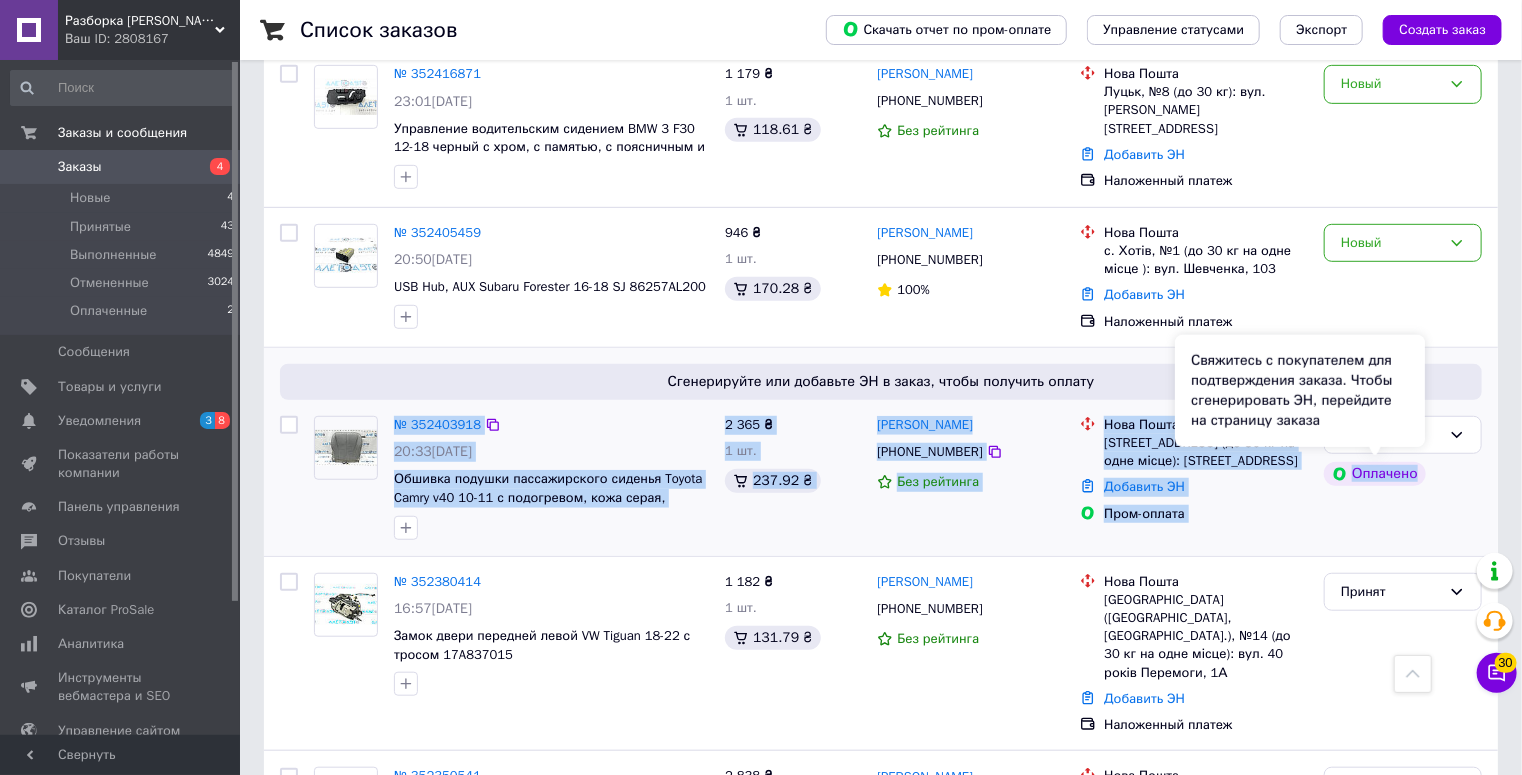 click on "Оплачено" at bounding box center [1375, 474] 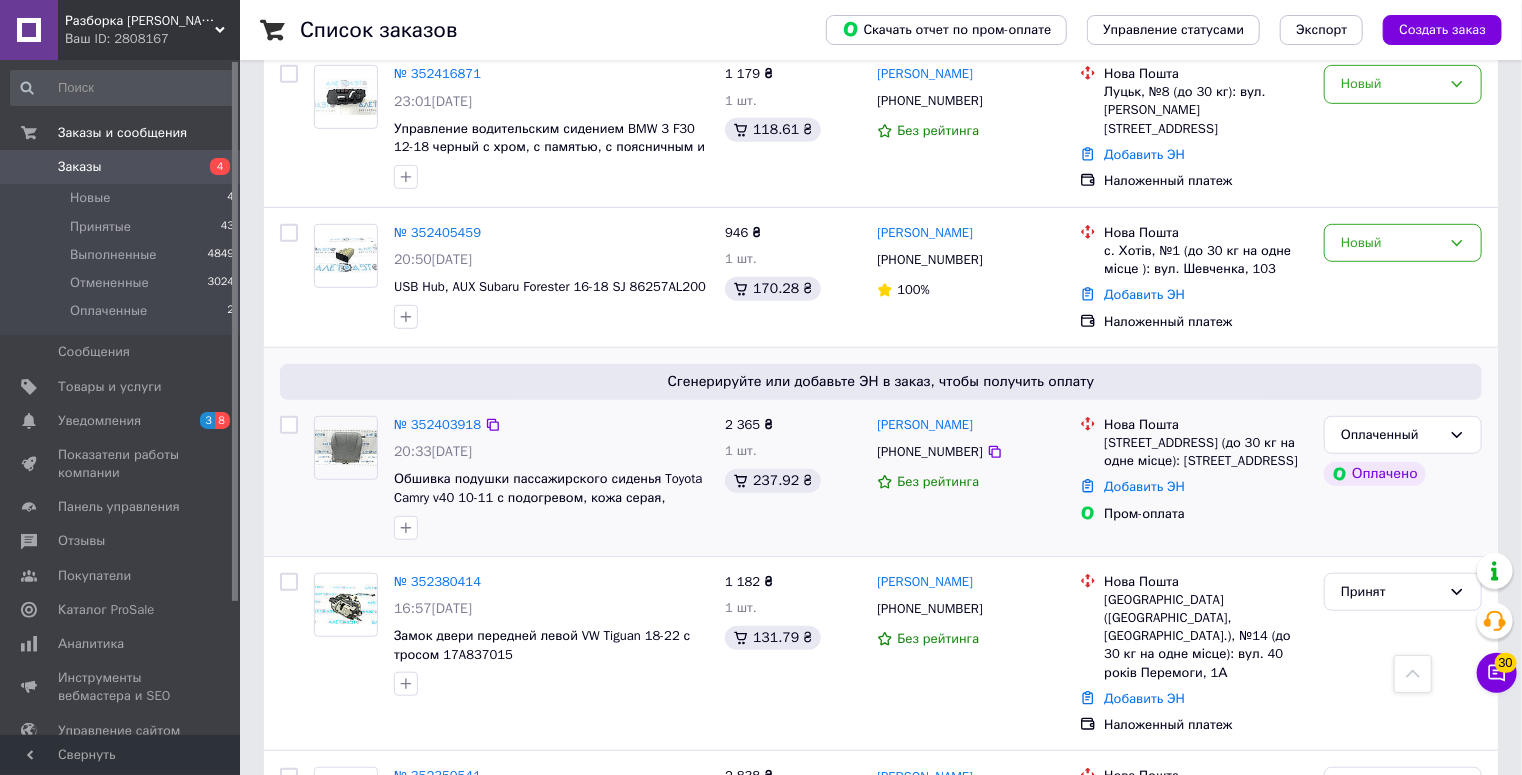 click on "Оплачено" at bounding box center [1375, 474] 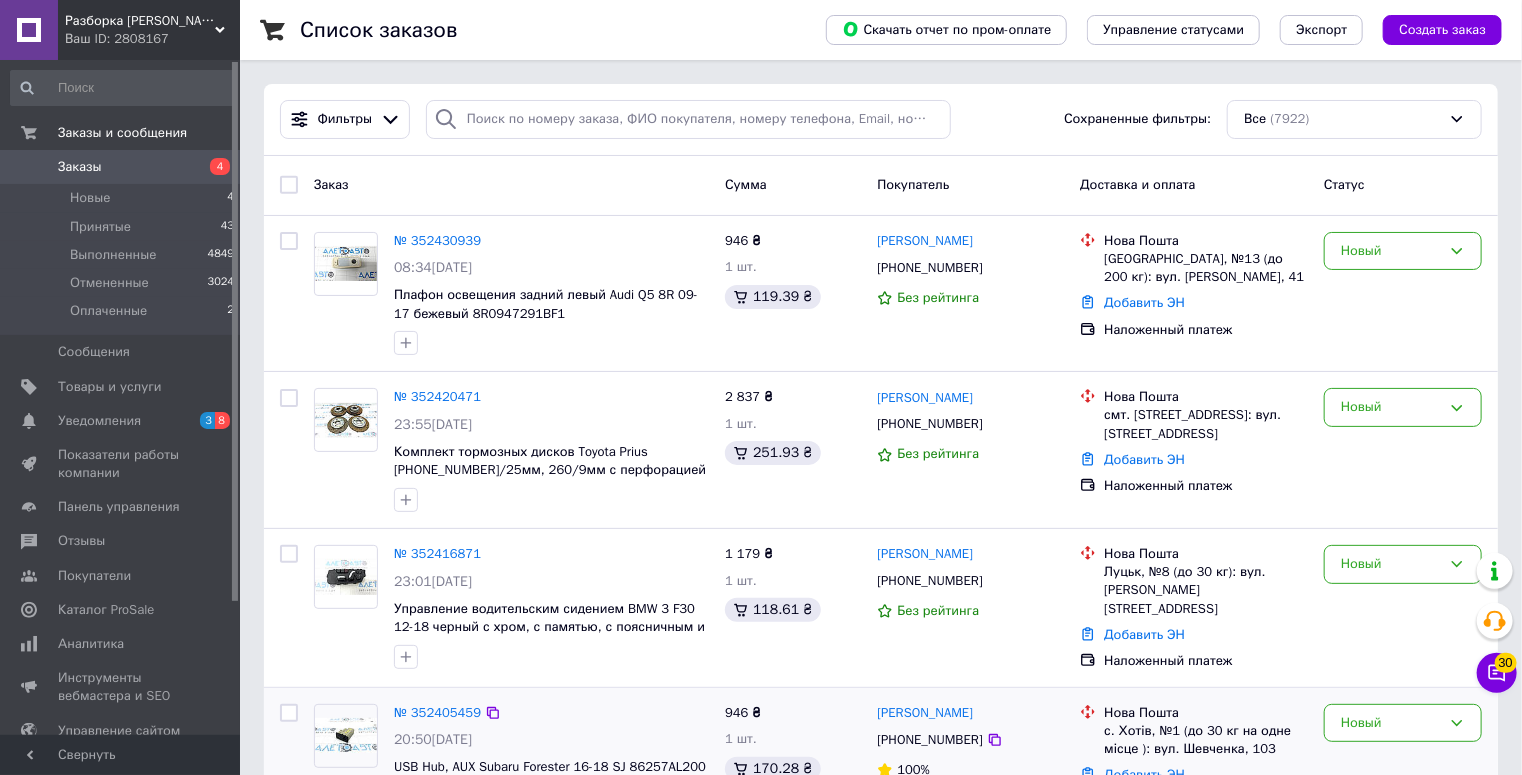 scroll, scrollTop: 240, scrollLeft: 0, axis: vertical 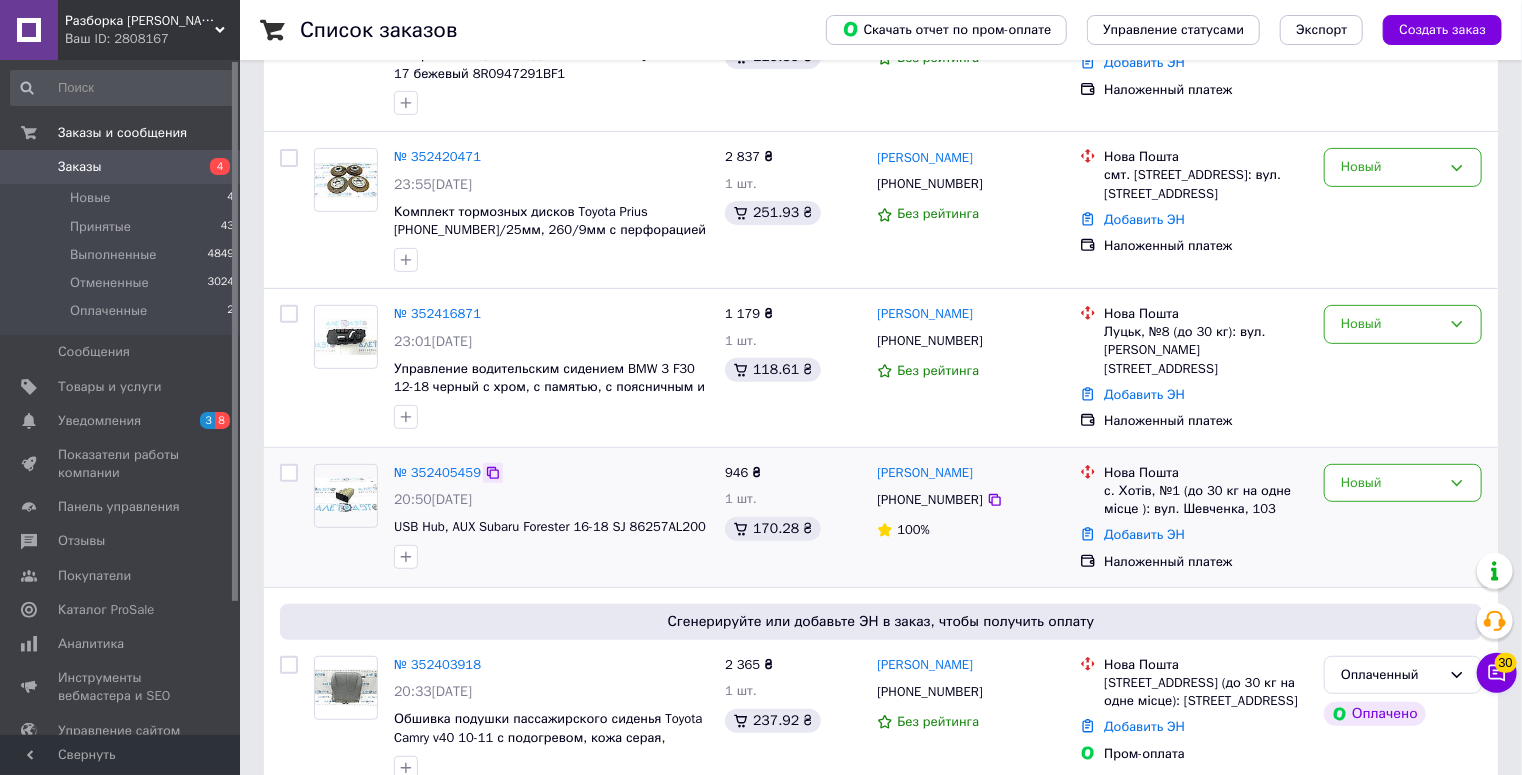 click 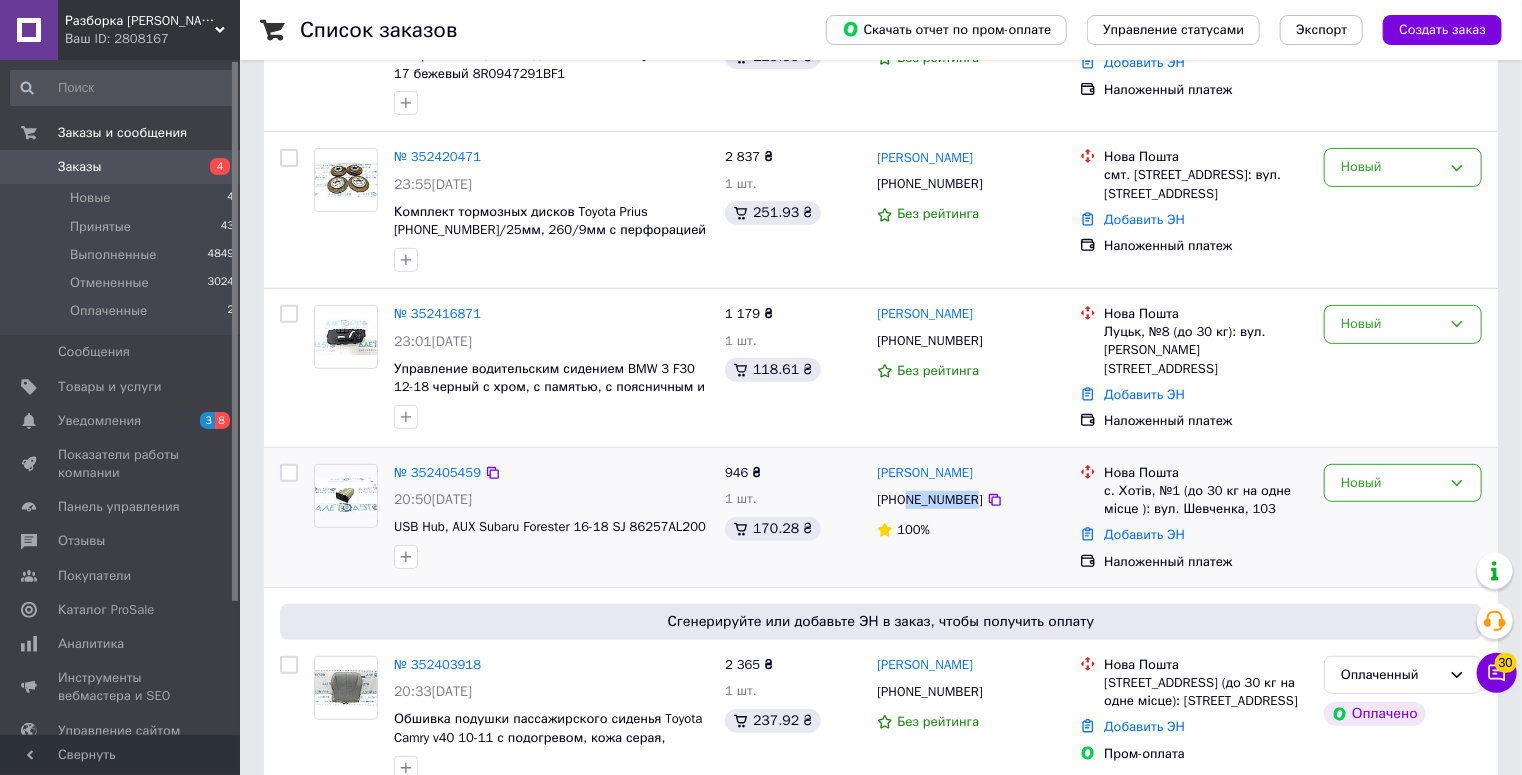 drag, startPoint x: 968, startPoint y: 492, endPoint x: 909, endPoint y: 497, distance: 59.211487 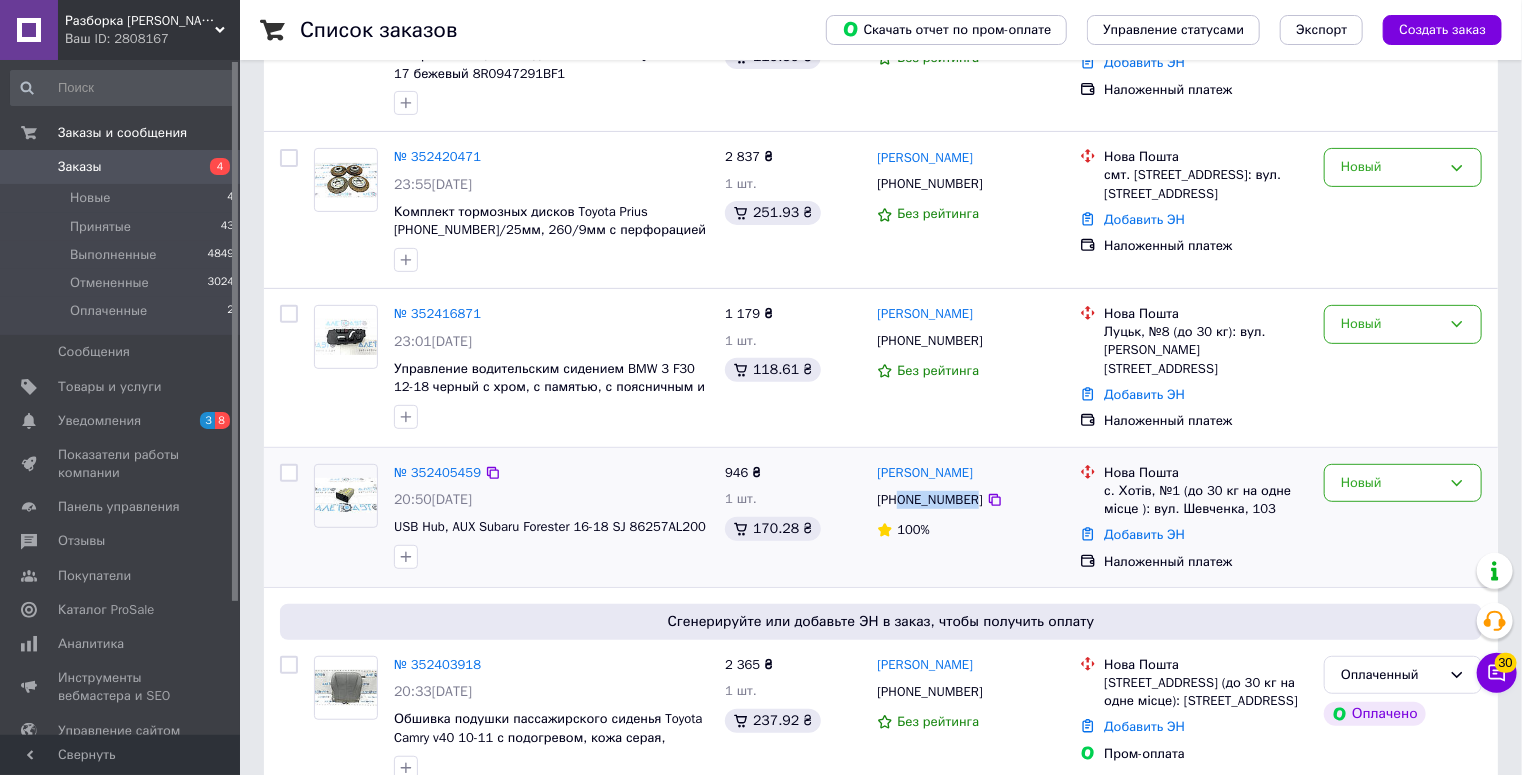 drag, startPoint x: 899, startPoint y: 500, endPoint x: 968, endPoint y: 494, distance: 69.260376 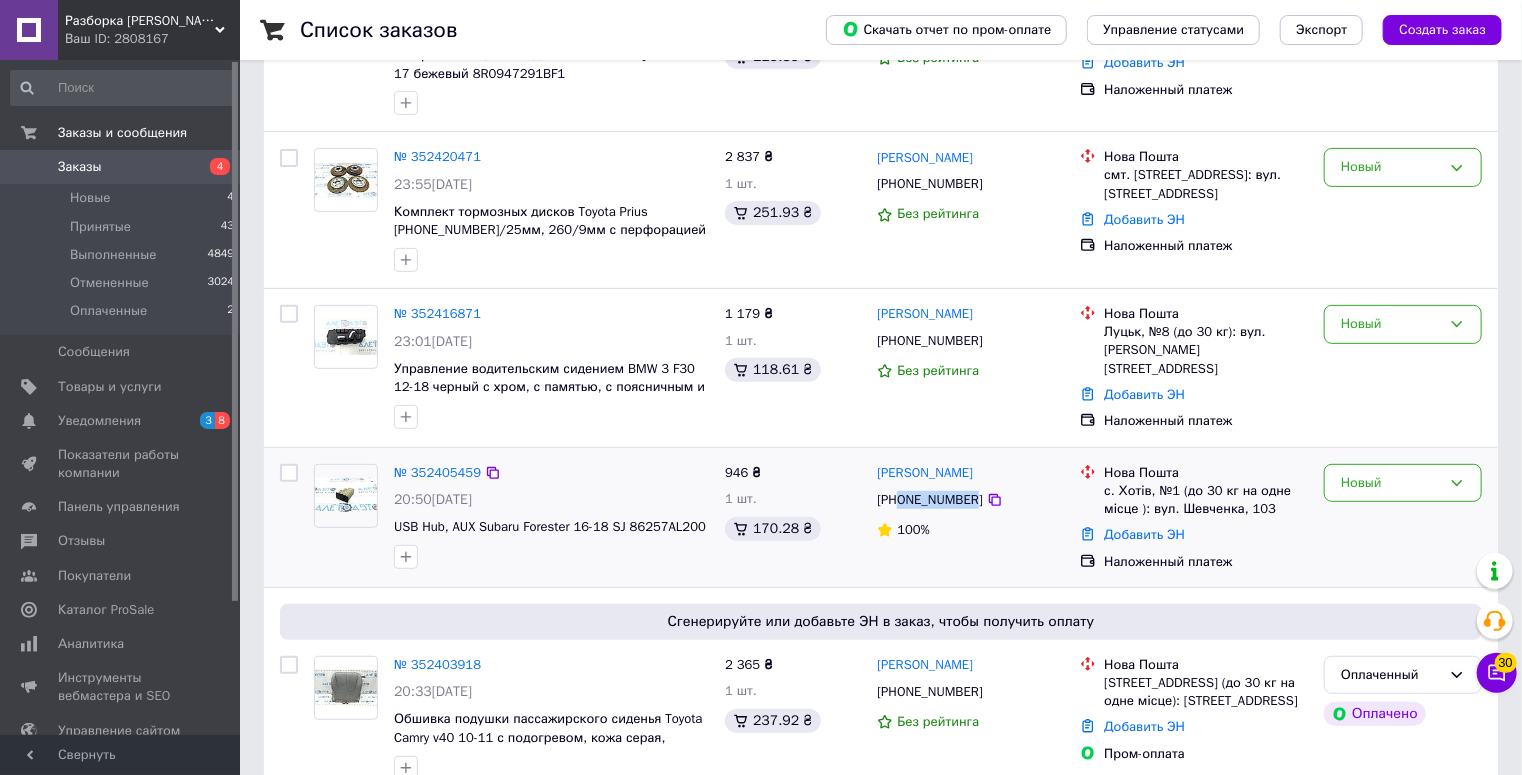 click on "[PHONE_NUMBER]" at bounding box center [929, 500] 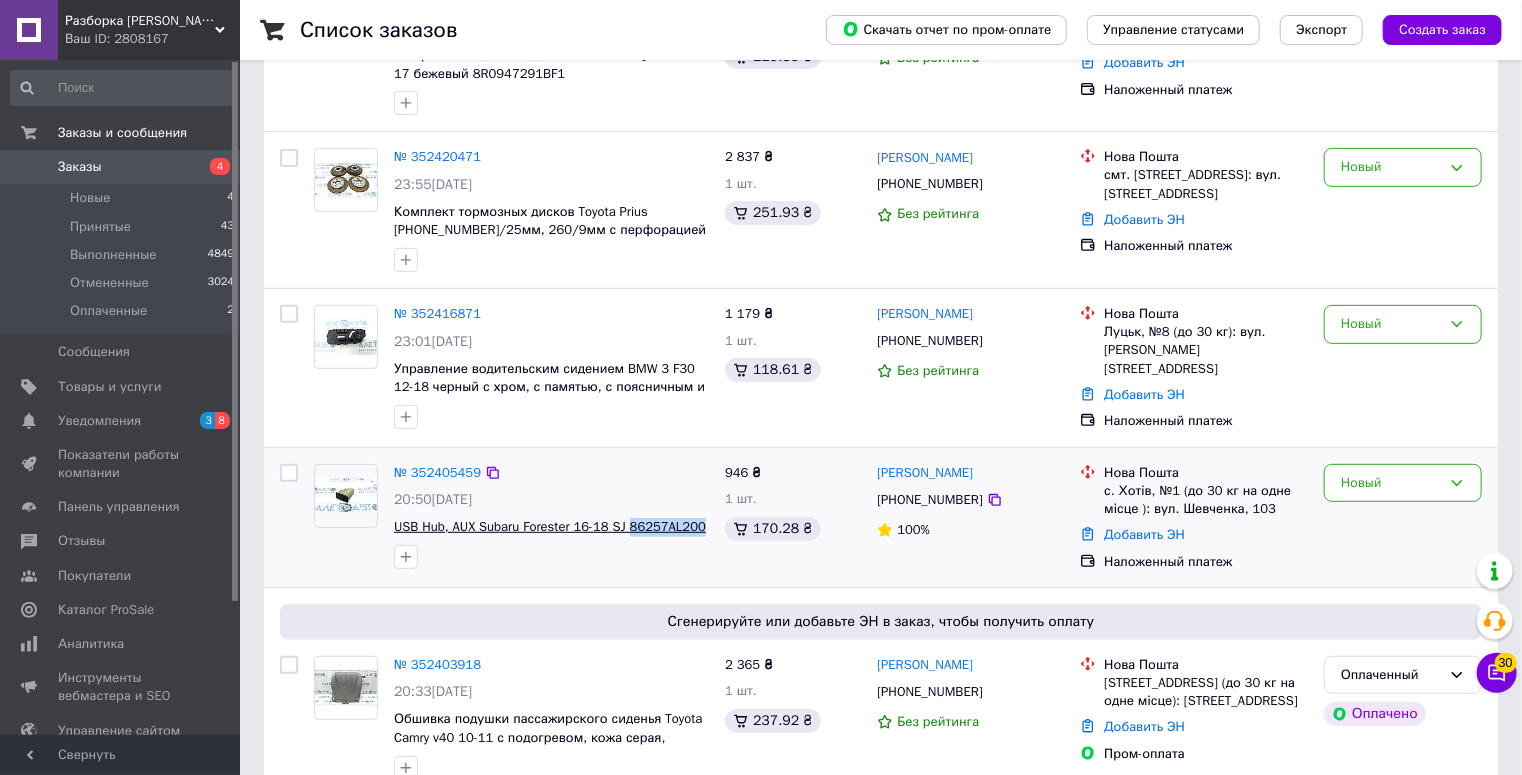 drag, startPoint x: 680, startPoint y: 524, endPoint x: 626, endPoint y: 522, distance: 54.037025 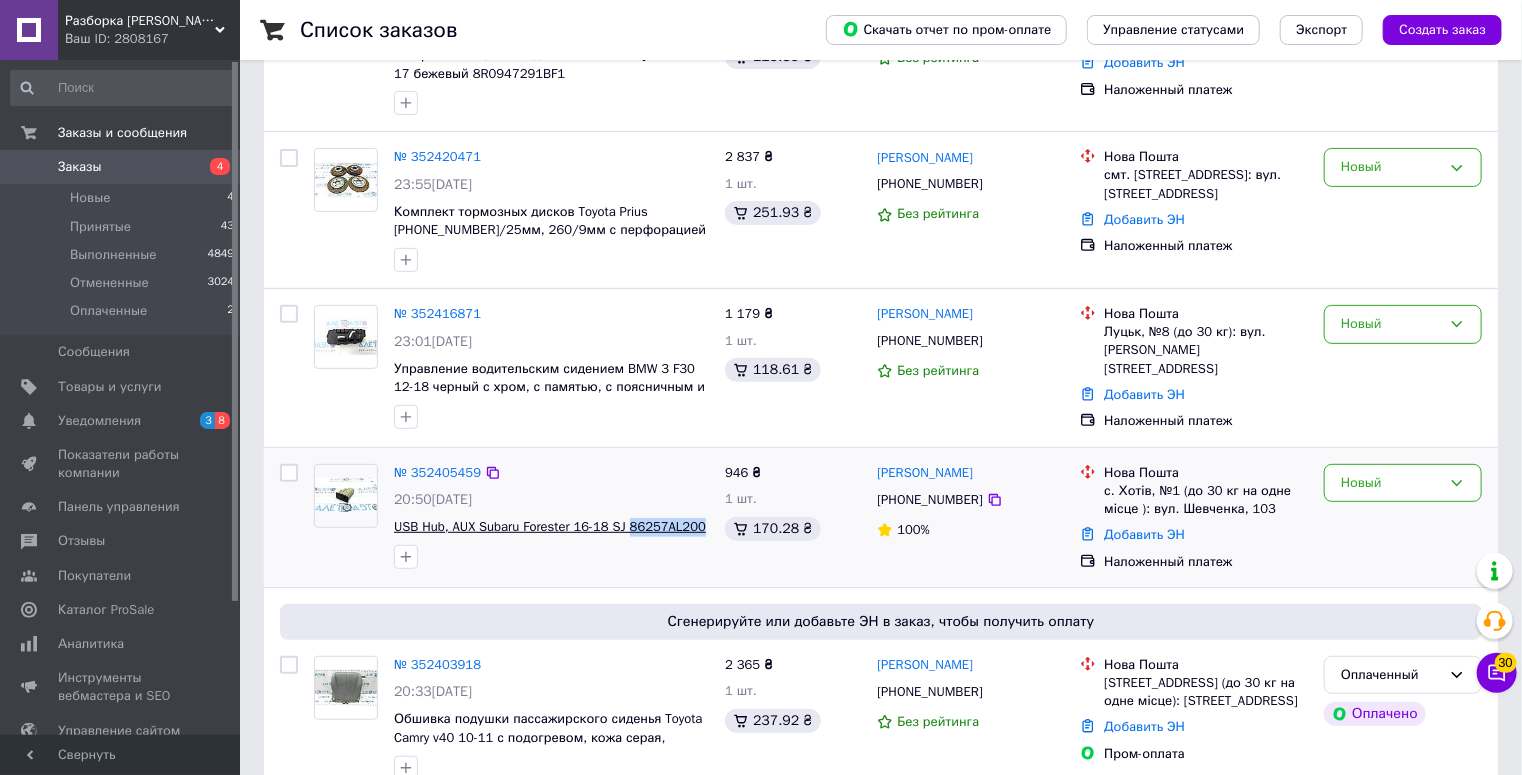 copy on "86257AL200" 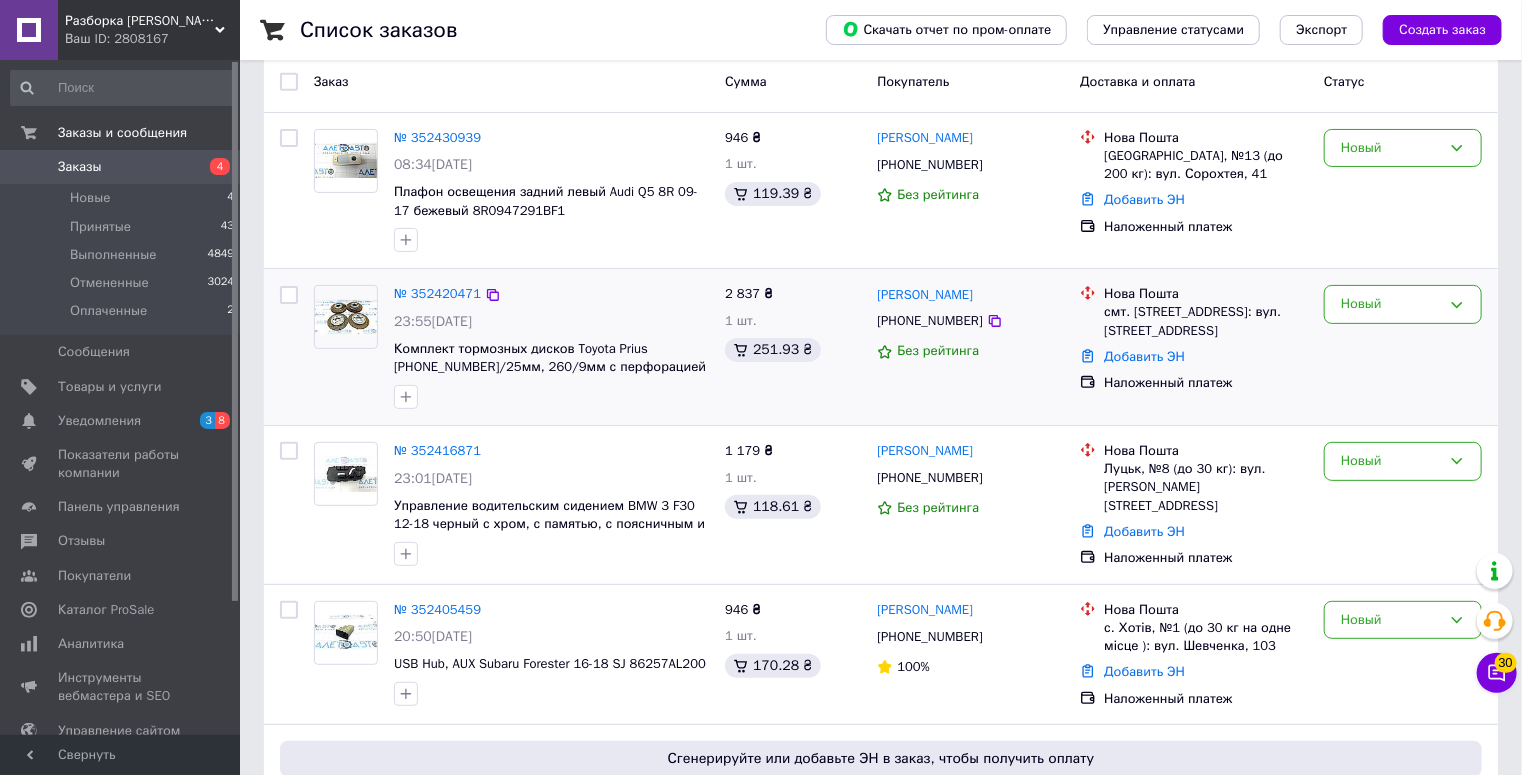 scroll, scrollTop: 160, scrollLeft: 0, axis: vertical 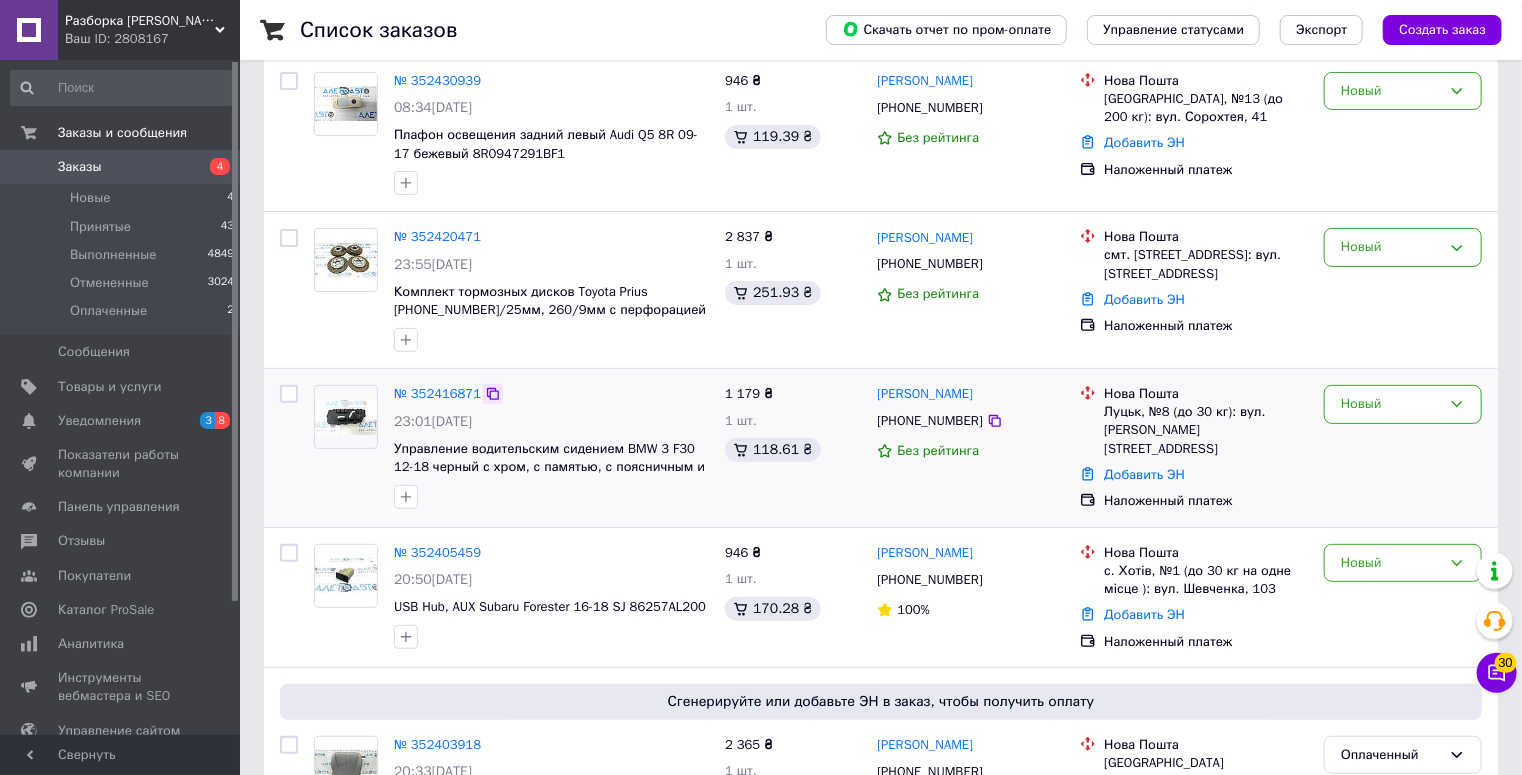 click 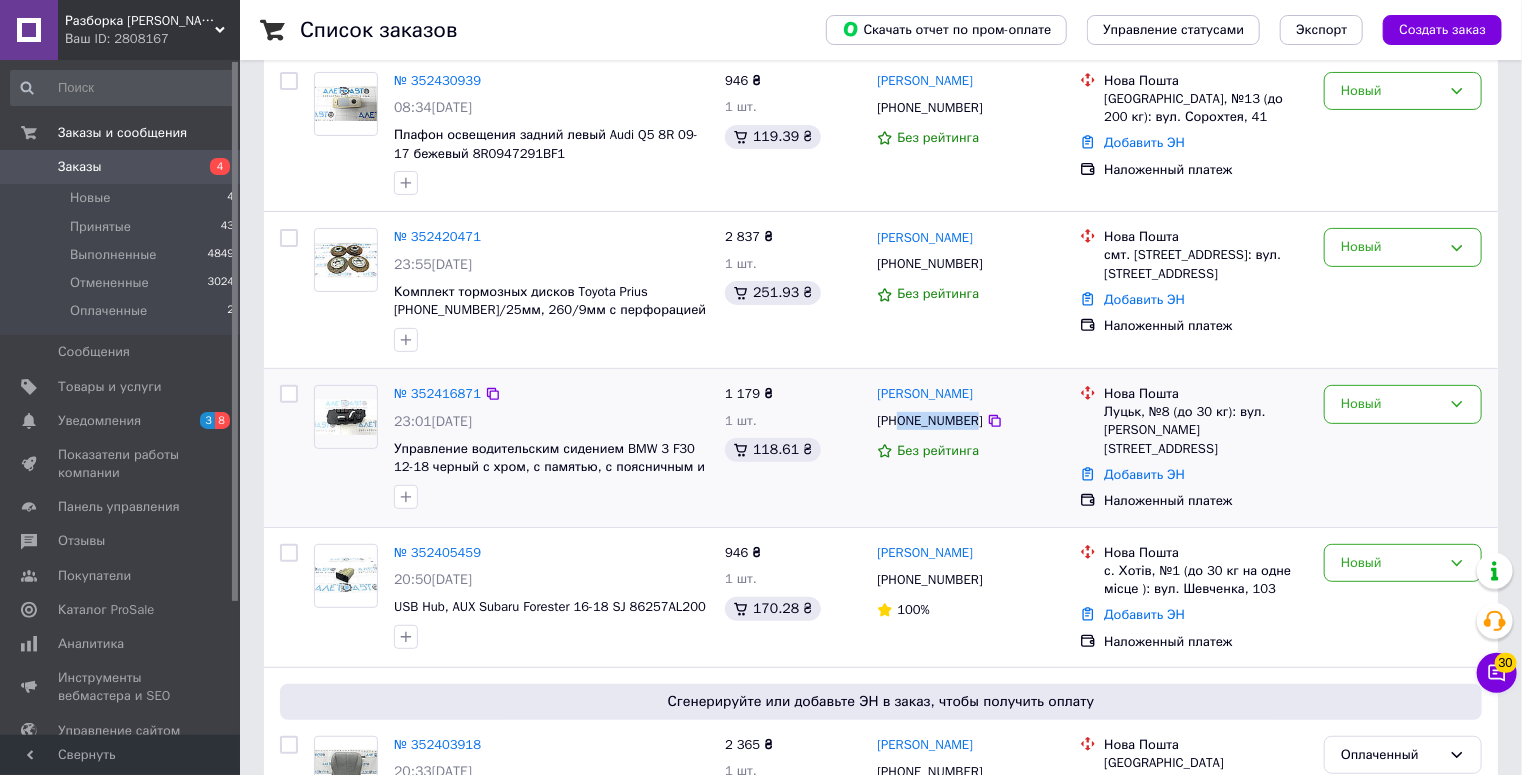 drag, startPoint x: 903, startPoint y: 424, endPoint x: 968, endPoint y: 421, distance: 65.06919 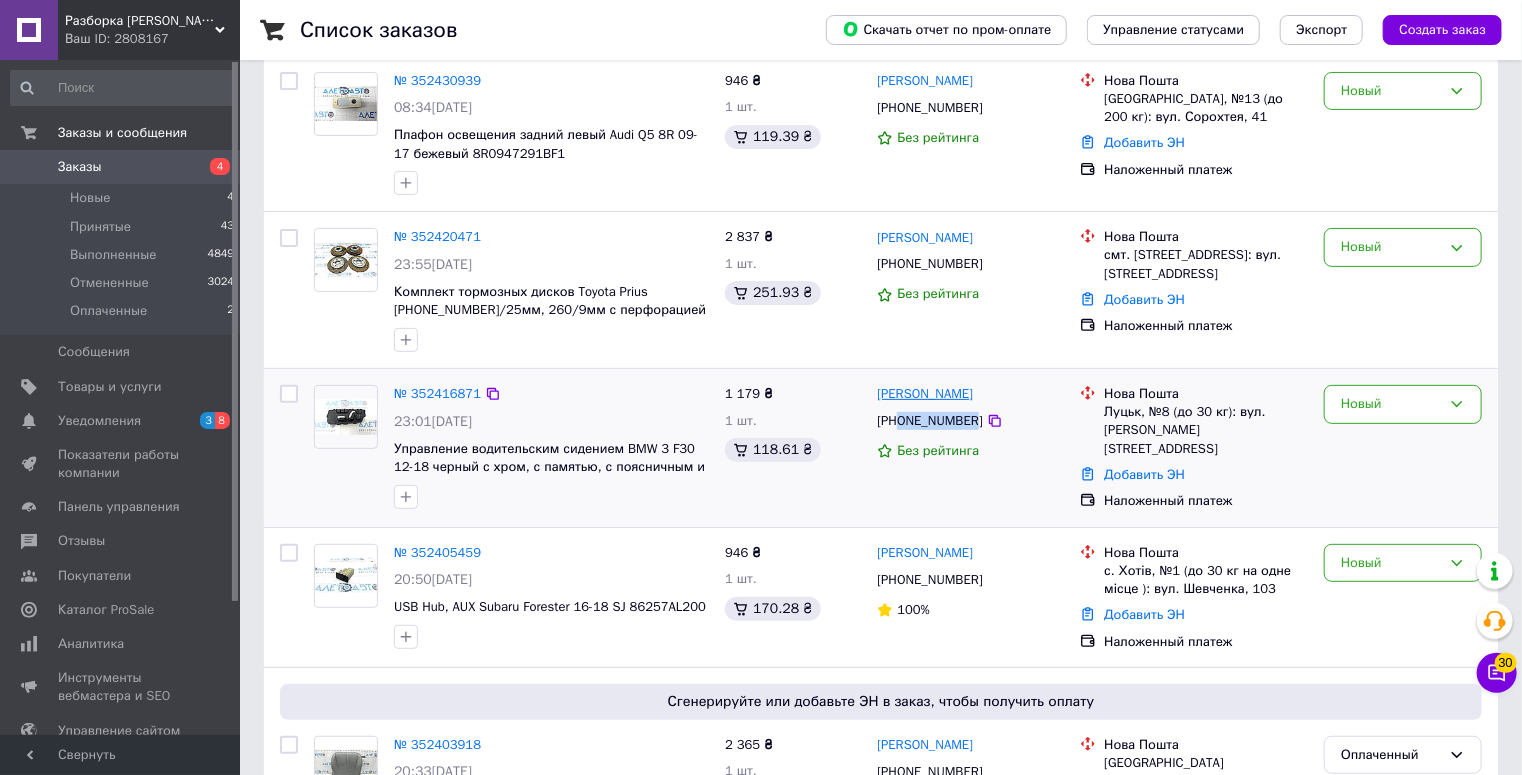 drag, startPoint x: 983, startPoint y: 393, endPoint x: 878, endPoint y: 390, distance: 105.04285 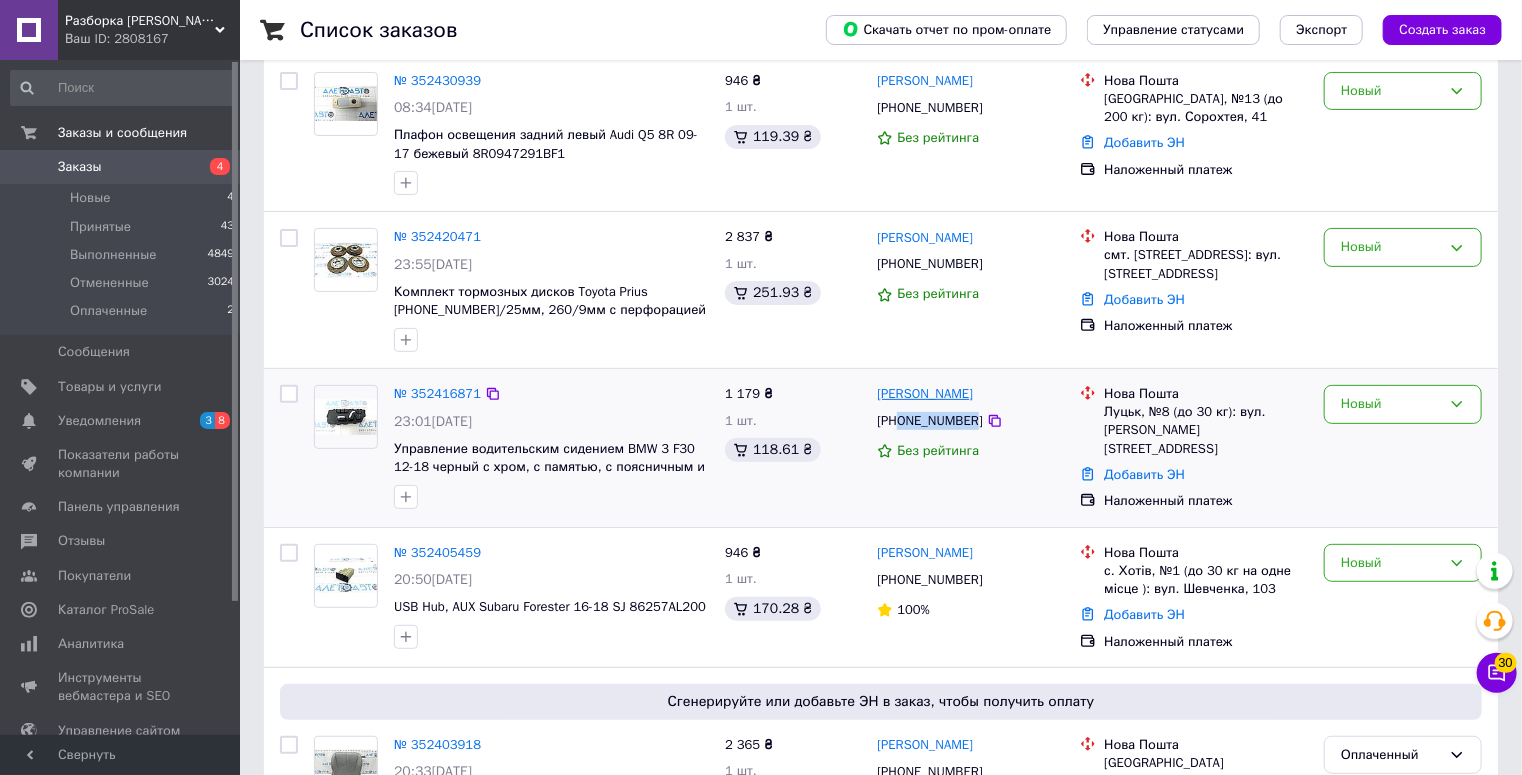 click on "[PERSON_NAME]" at bounding box center (970, 394) 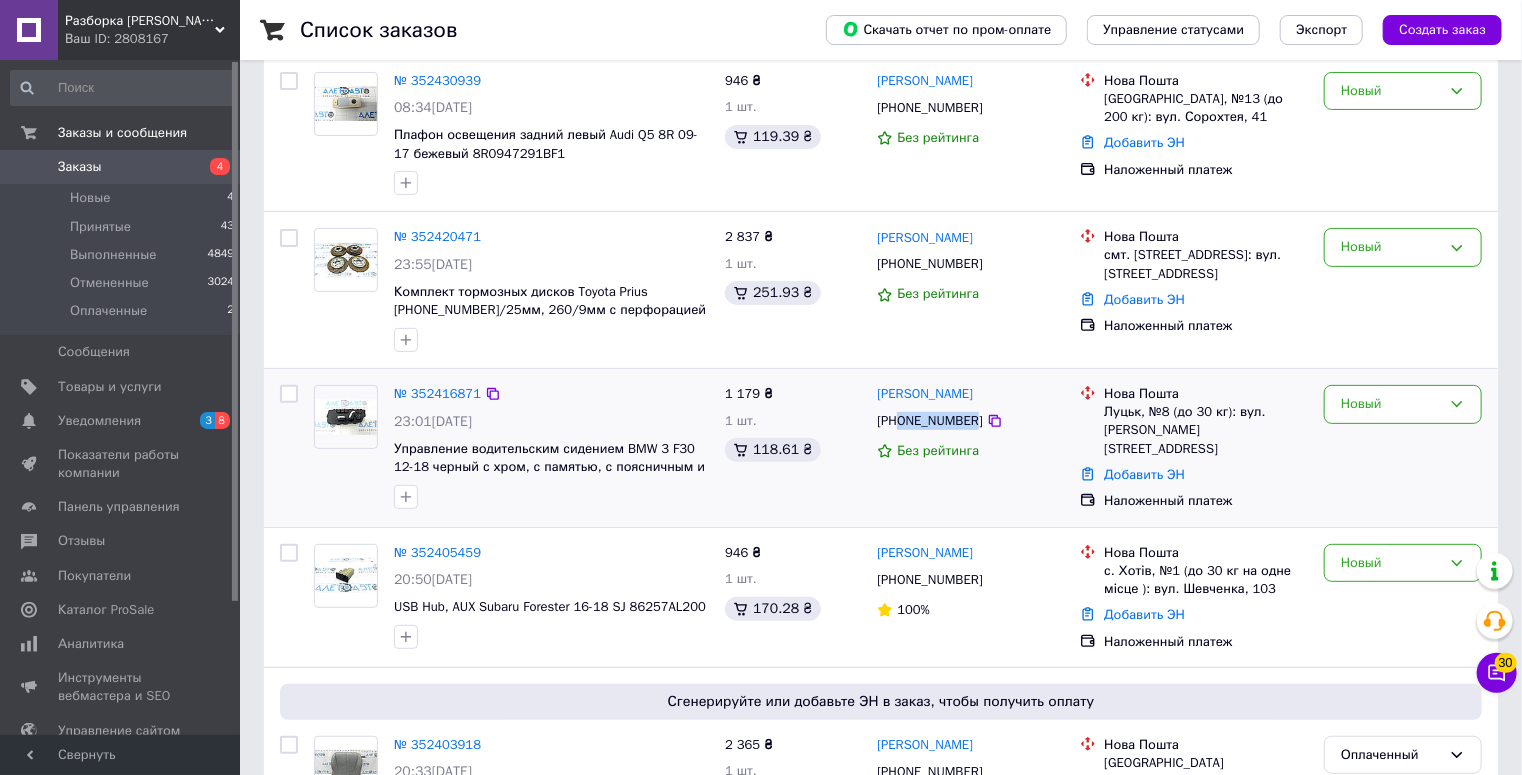 drag, startPoint x: 906, startPoint y: 420, endPoint x: 968, endPoint y: 423, distance: 62.072536 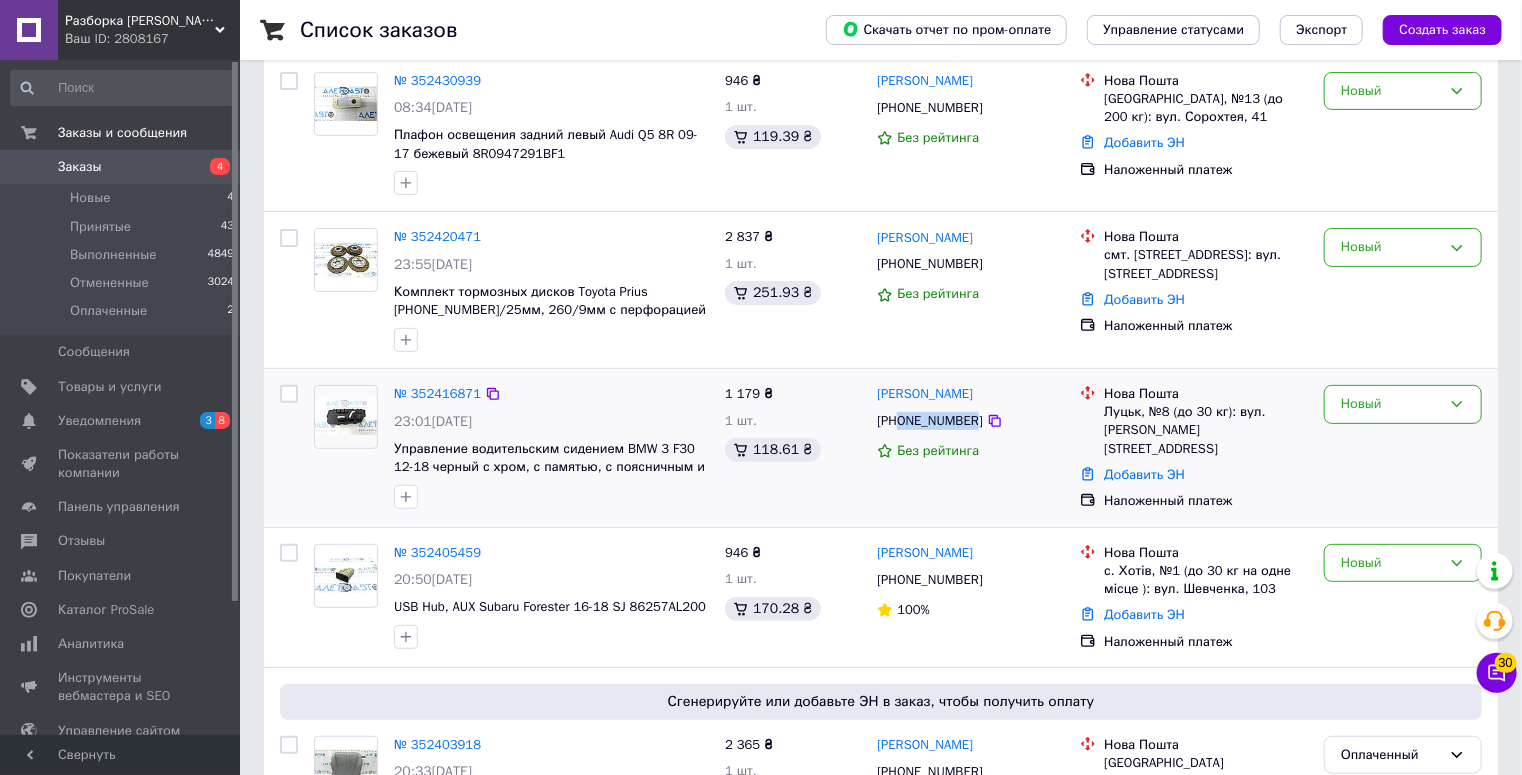 drag, startPoint x: 956, startPoint y: 396, endPoint x: 864, endPoint y: 390, distance: 92.19544 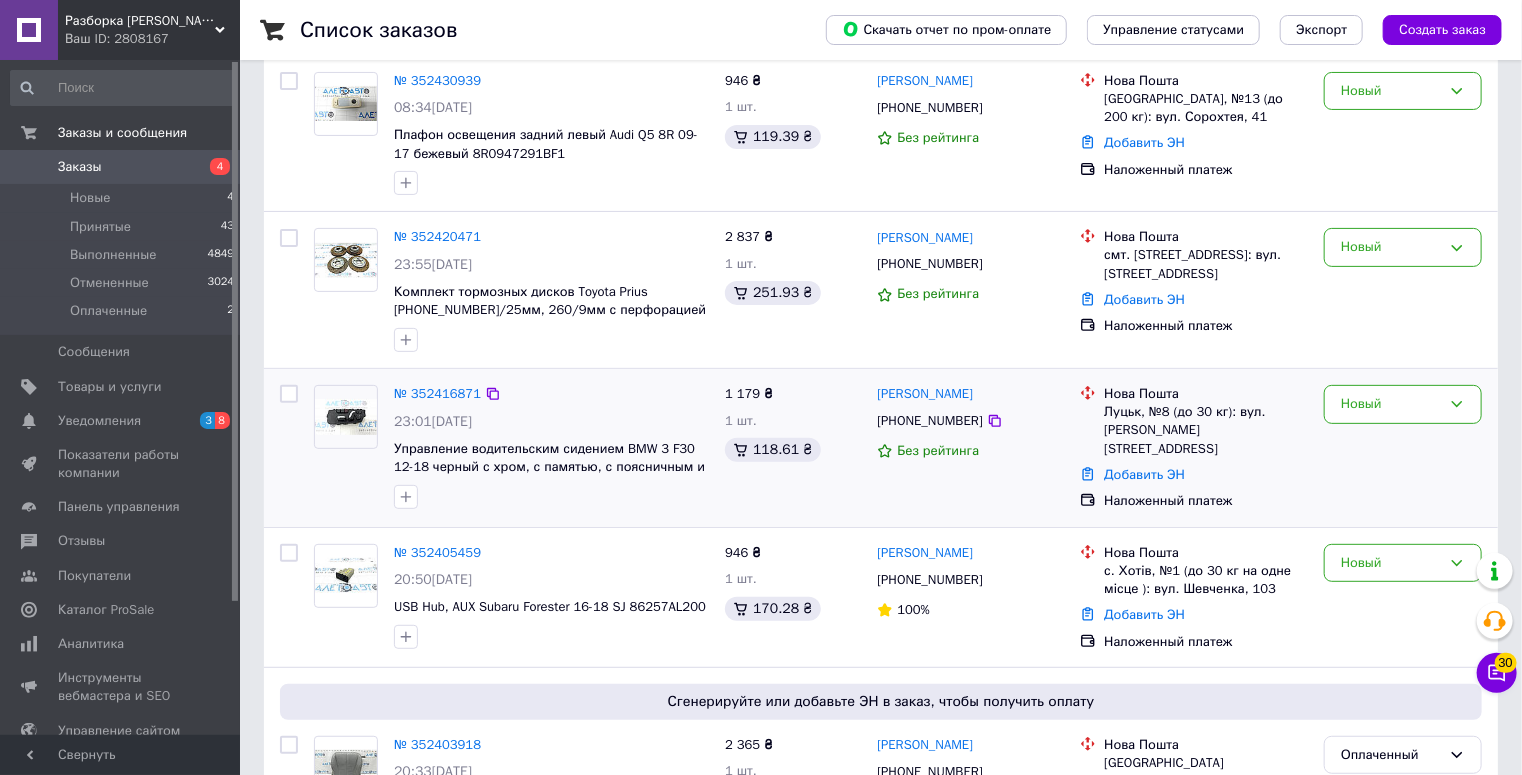 click on "[PERSON_NAME]" at bounding box center [970, 394] 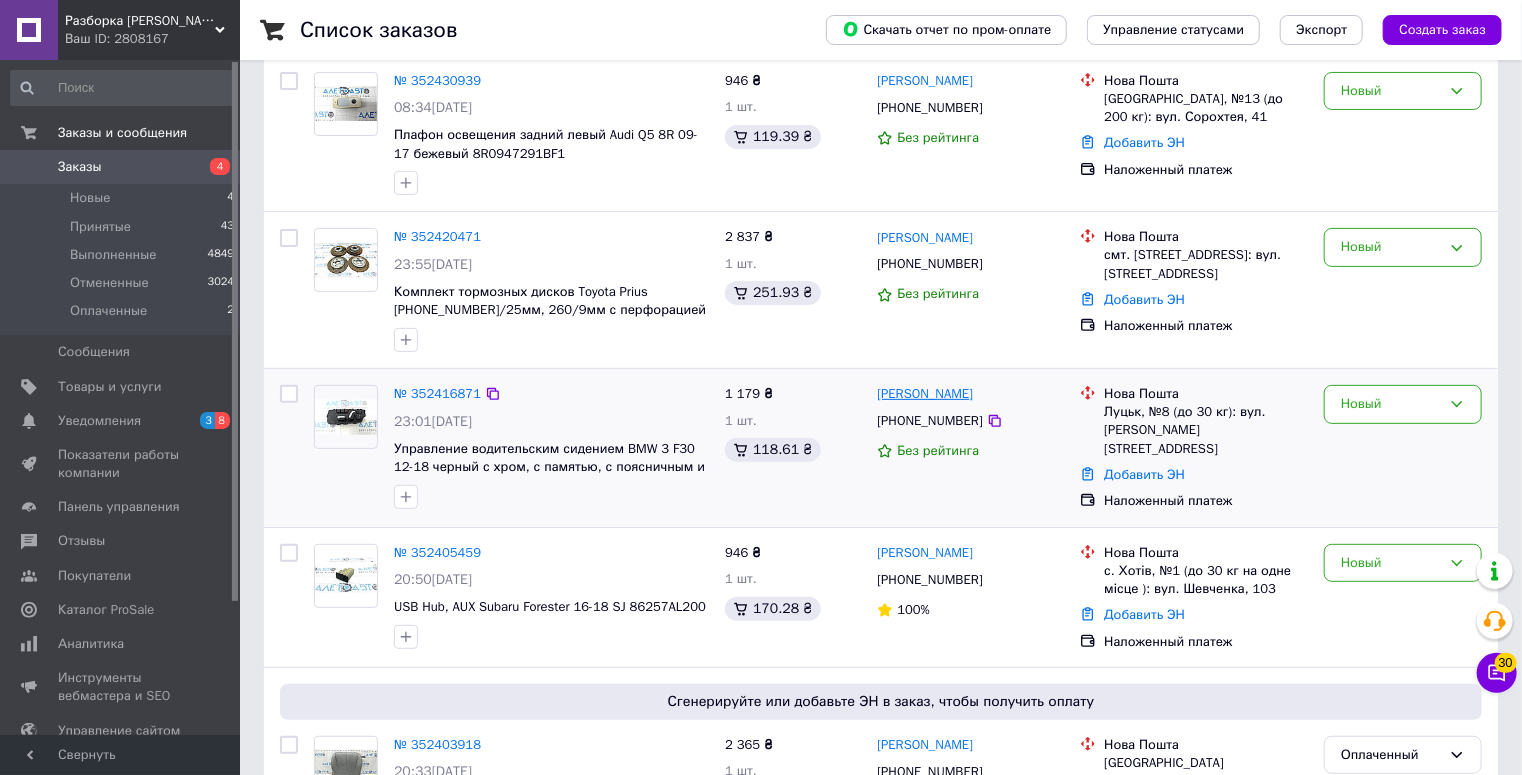 drag, startPoint x: 989, startPoint y: 399, endPoint x: 899, endPoint y: 394, distance: 90.13878 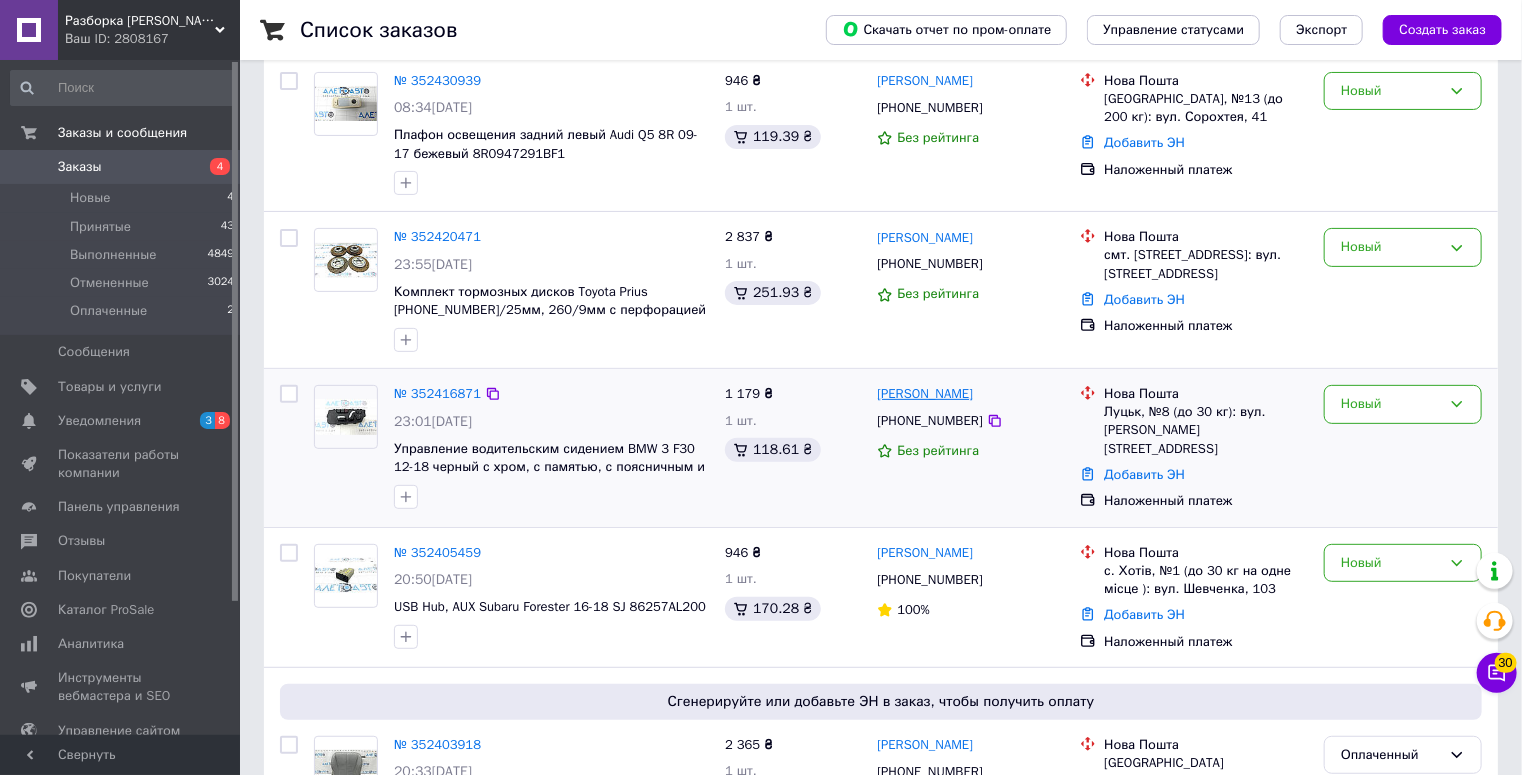 copy on "[PERSON_NAME]" 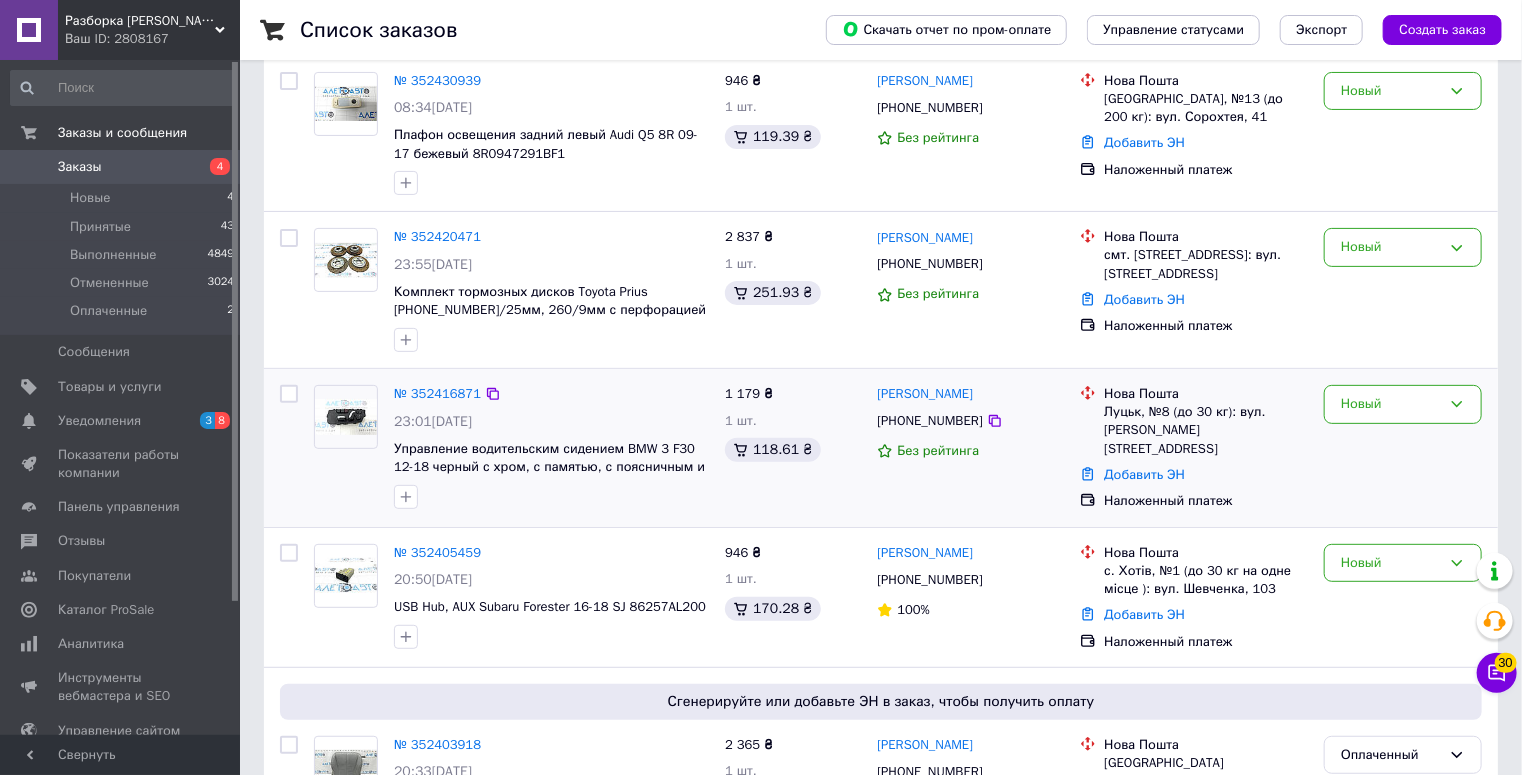 click on "[PHONE_NUMBER]" at bounding box center [970, 421] 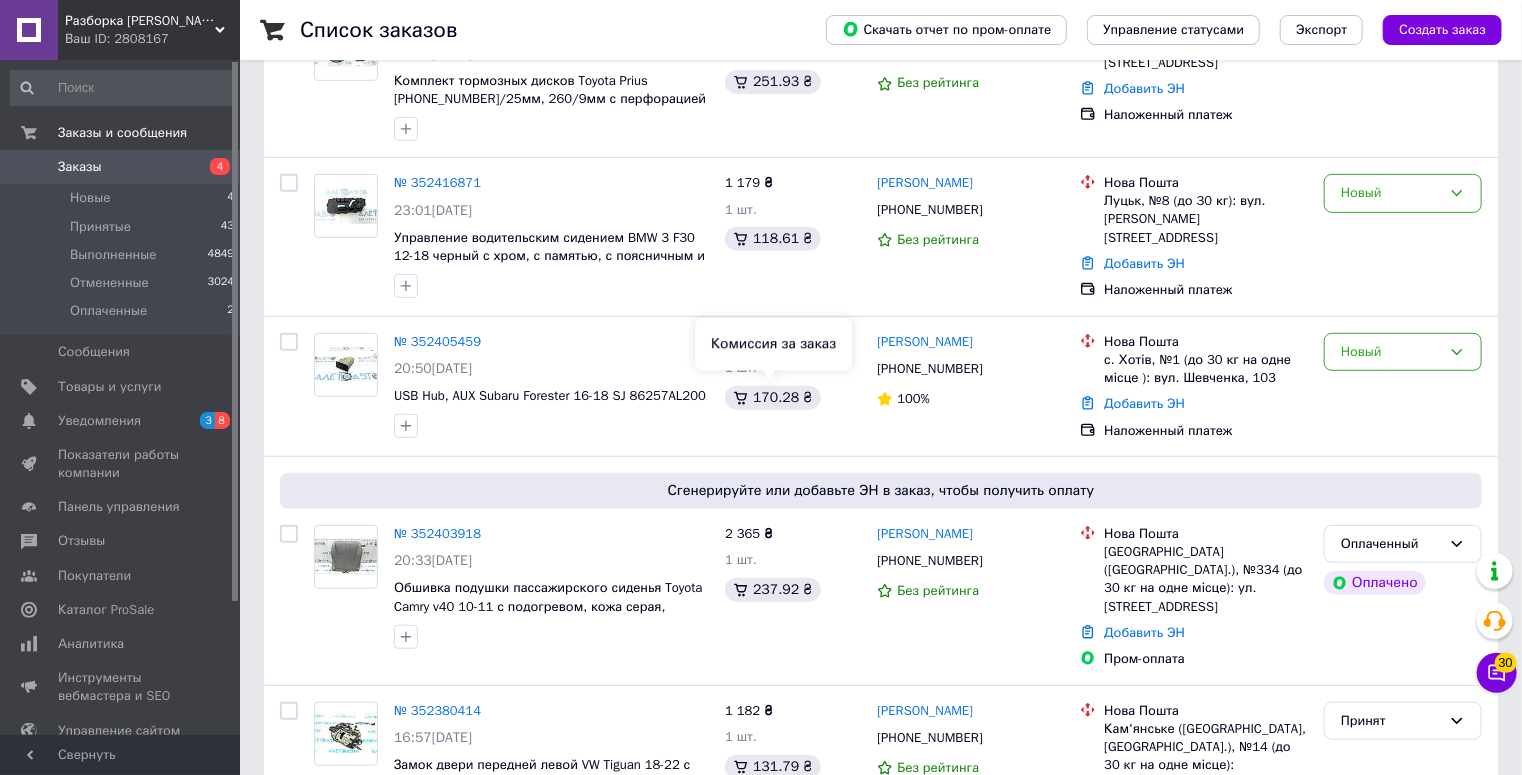 scroll, scrollTop: 400, scrollLeft: 0, axis: vertical 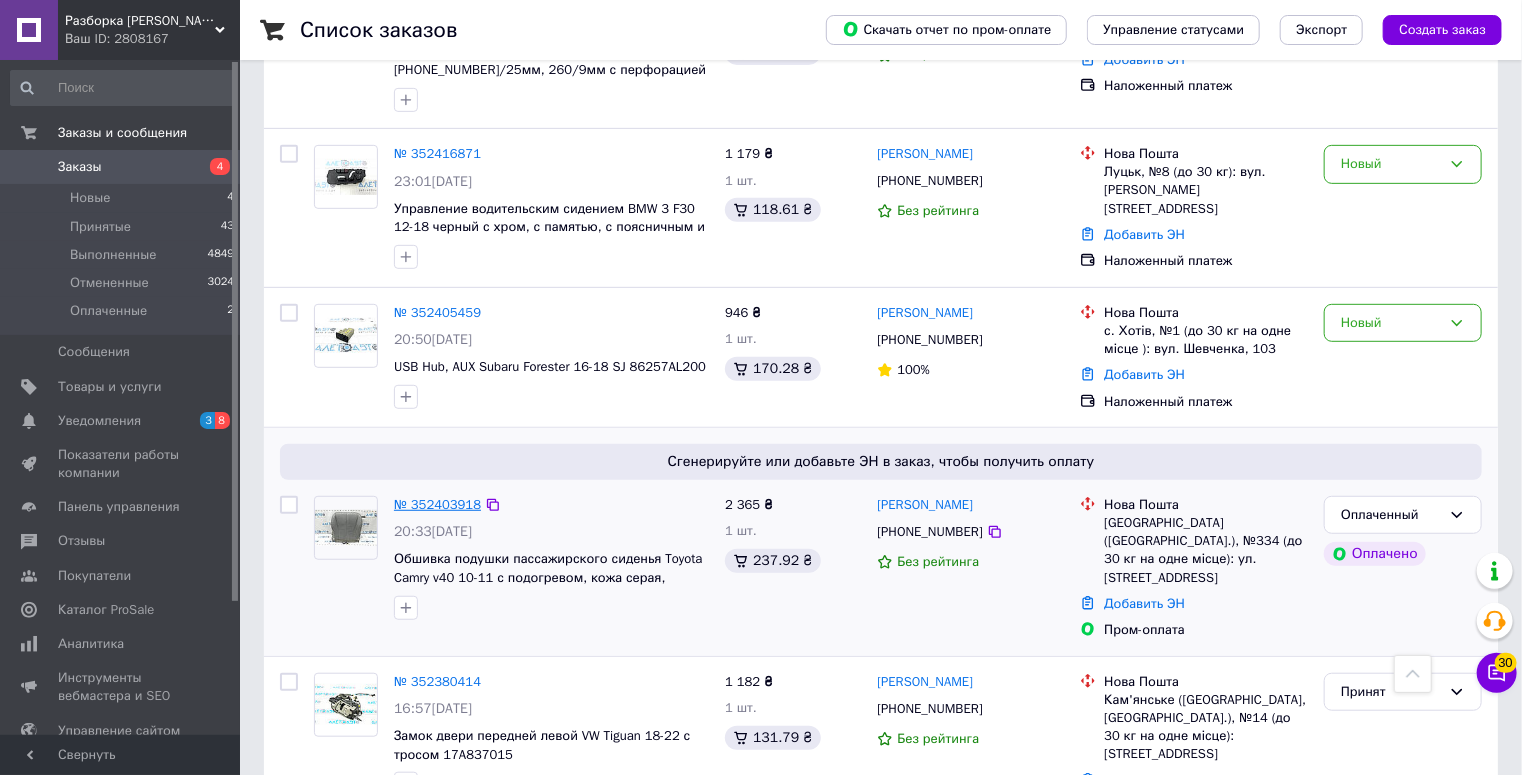 click on "№ 352403918" at bounding box center [437, 504] 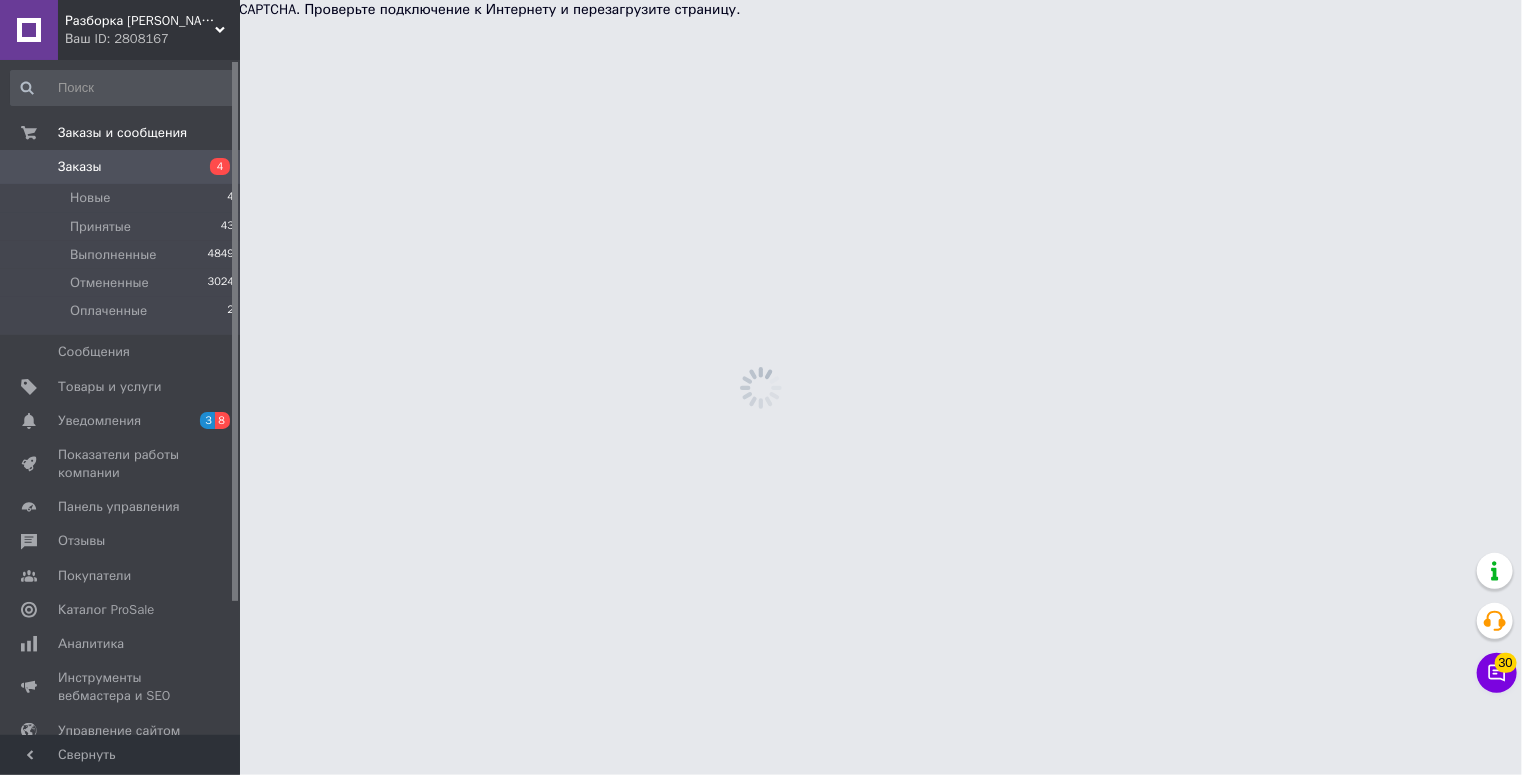 scroll, scrollTop: 0, scrollLeft: 0, axis: both 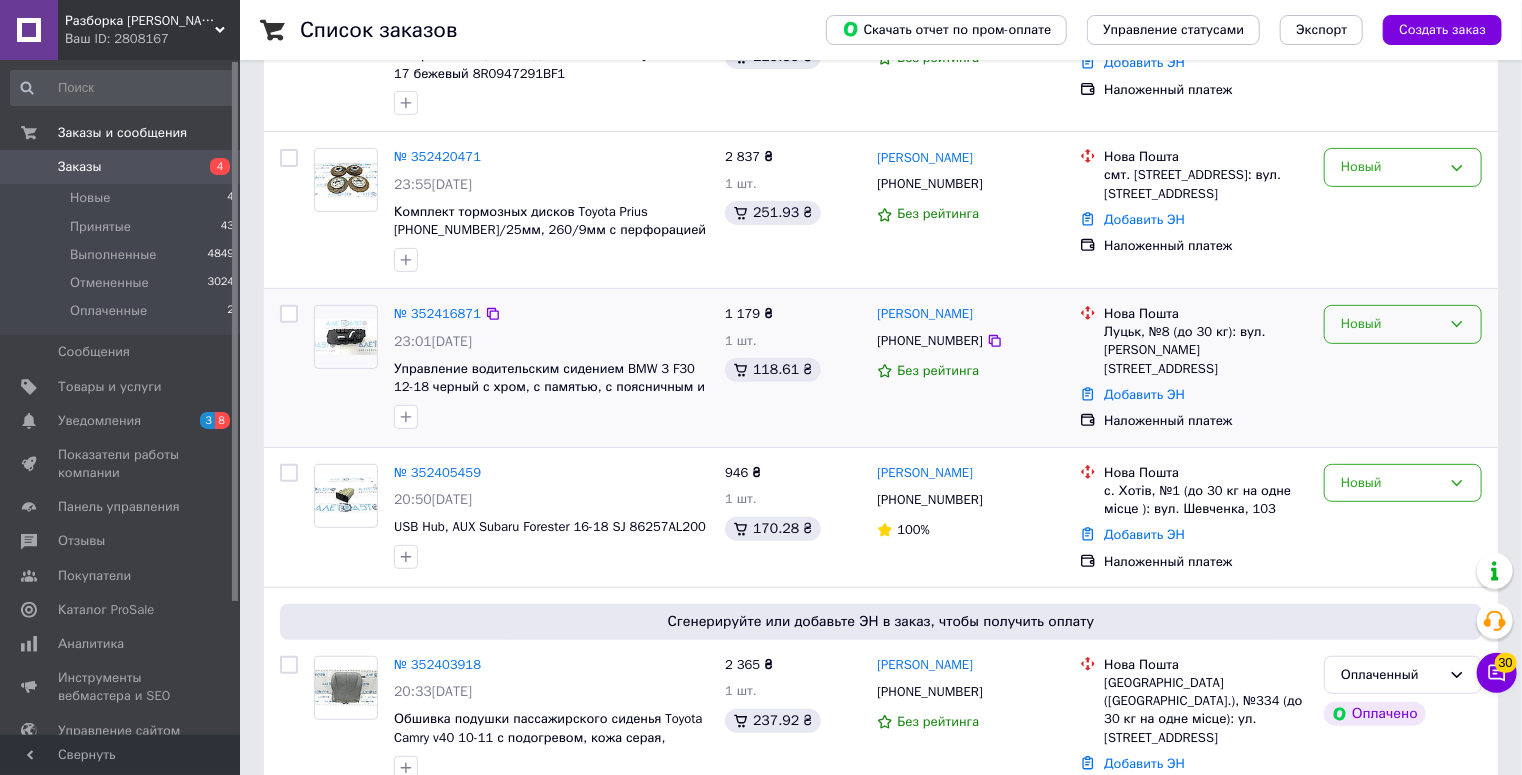 click on "Новый" at bounding box center (1391, 324) 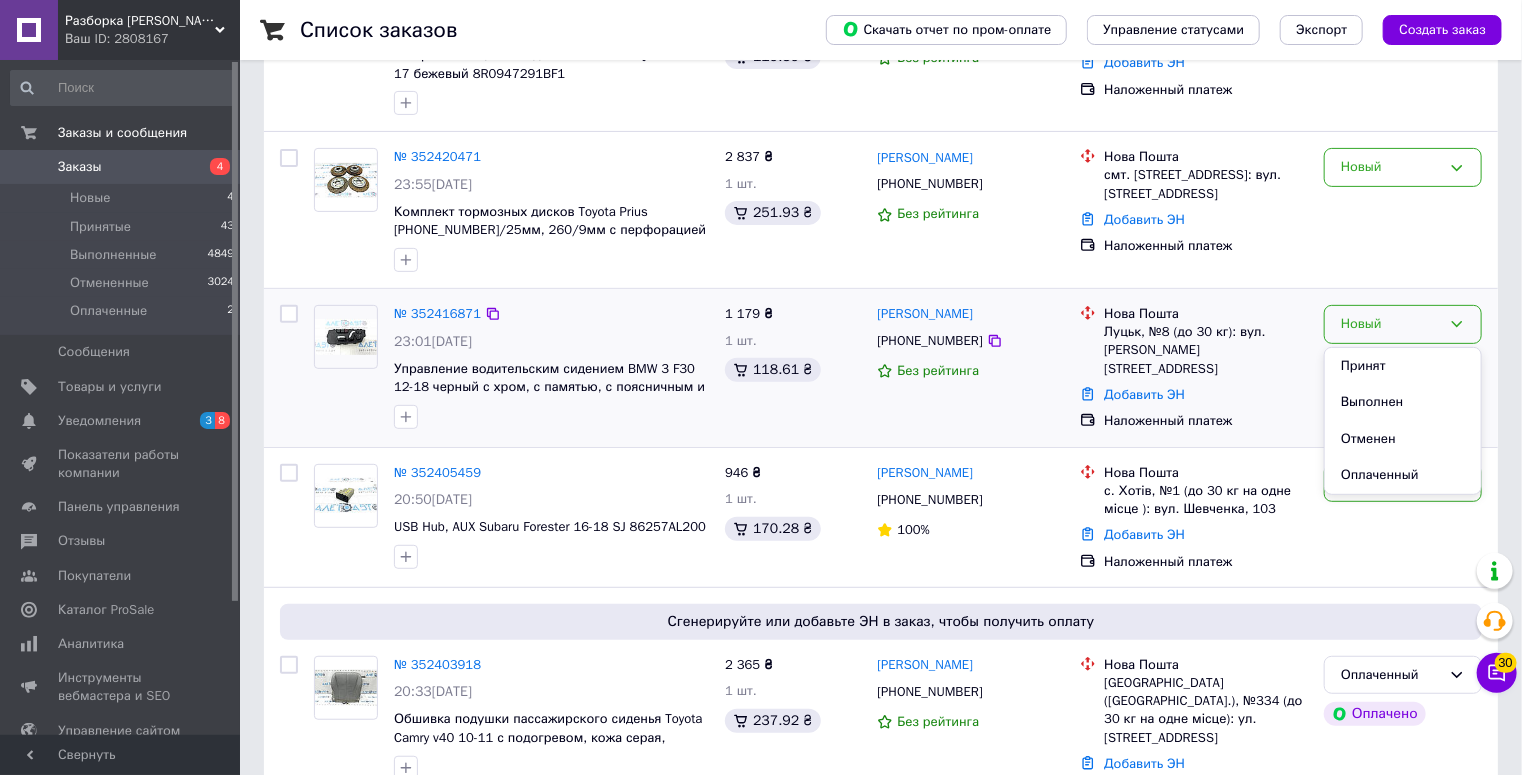 click on "Добавить ЭН" at bounding box center (1206, 395) 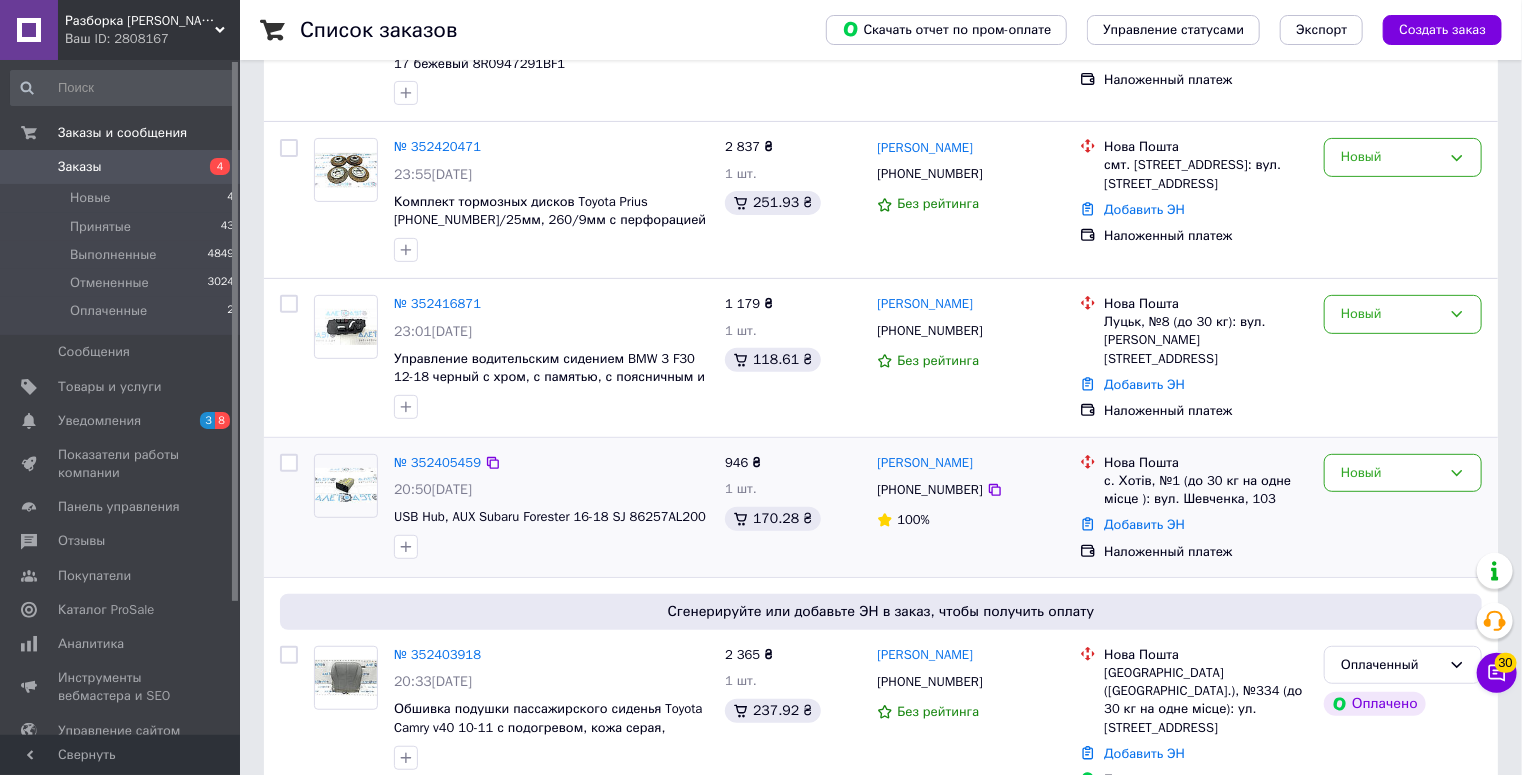 scroll, scrollTop: 160, scrollLeft: 0, axis: vertical 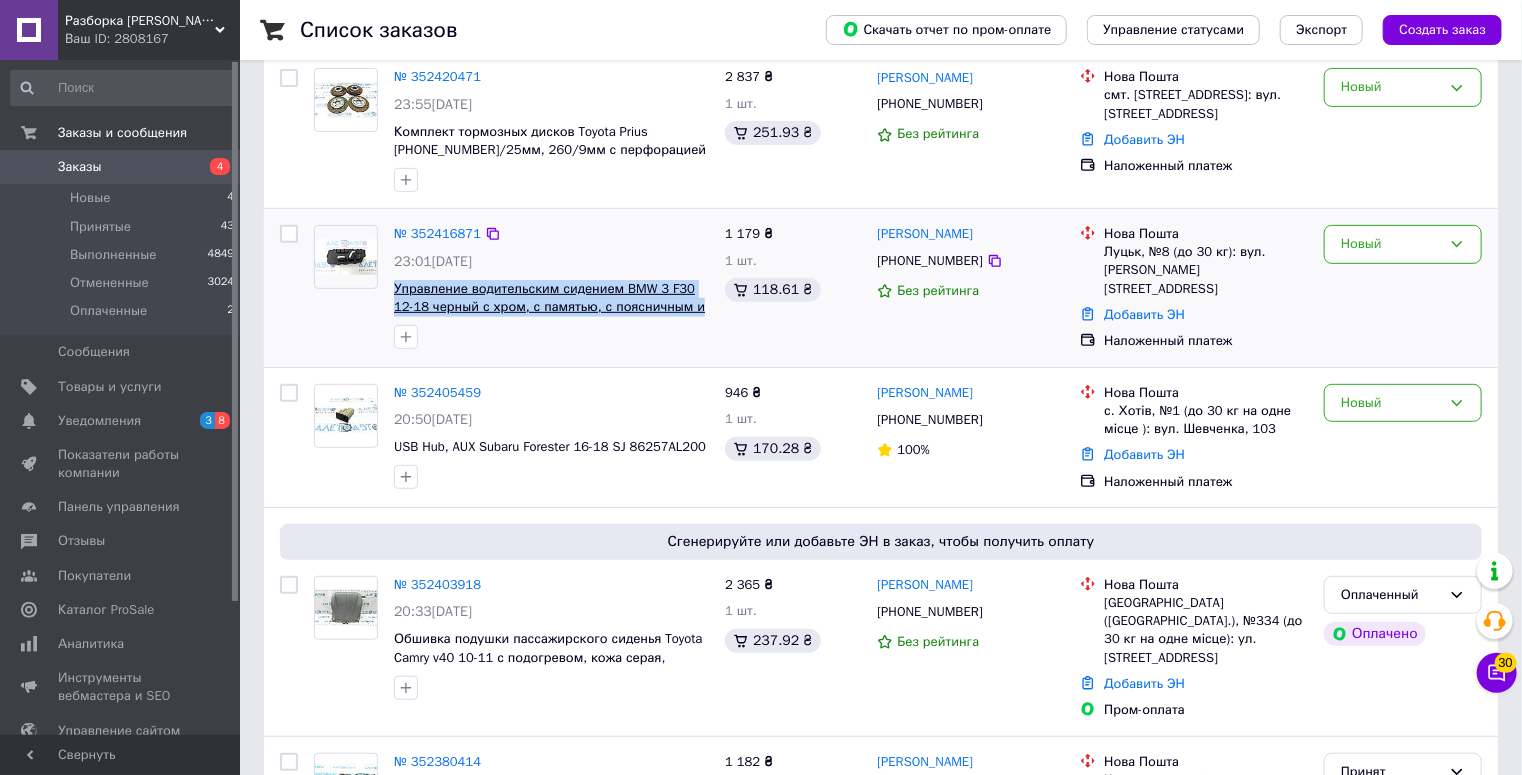 drag, startPoint x: 468, startPoint y: 292, endPoint x: 647, endPoint y: 299, distance: 179.13683 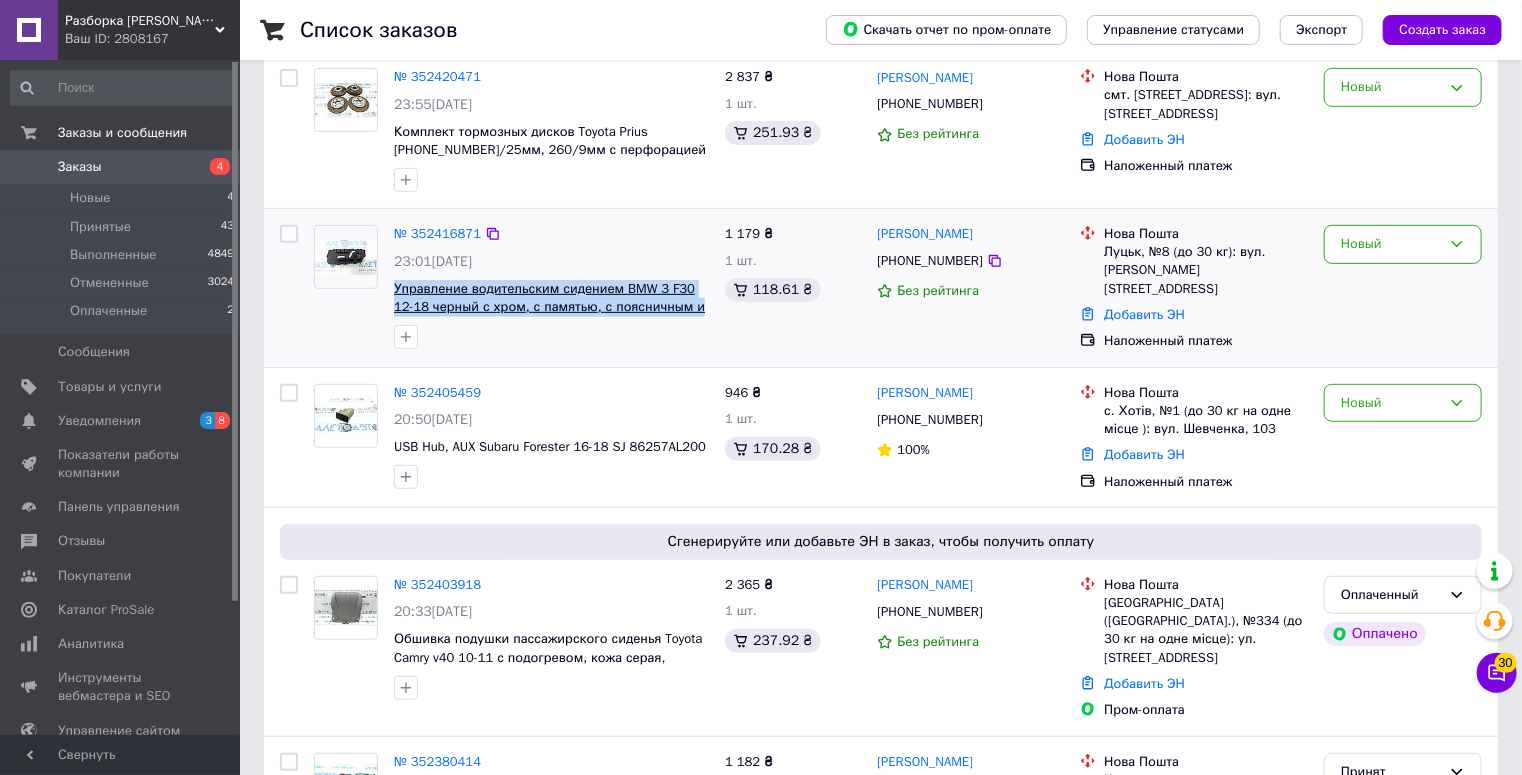 copy on "Управление водительским сидением BMW 3 F30 12-18 черный с хром, с памятью, с поясничным и" 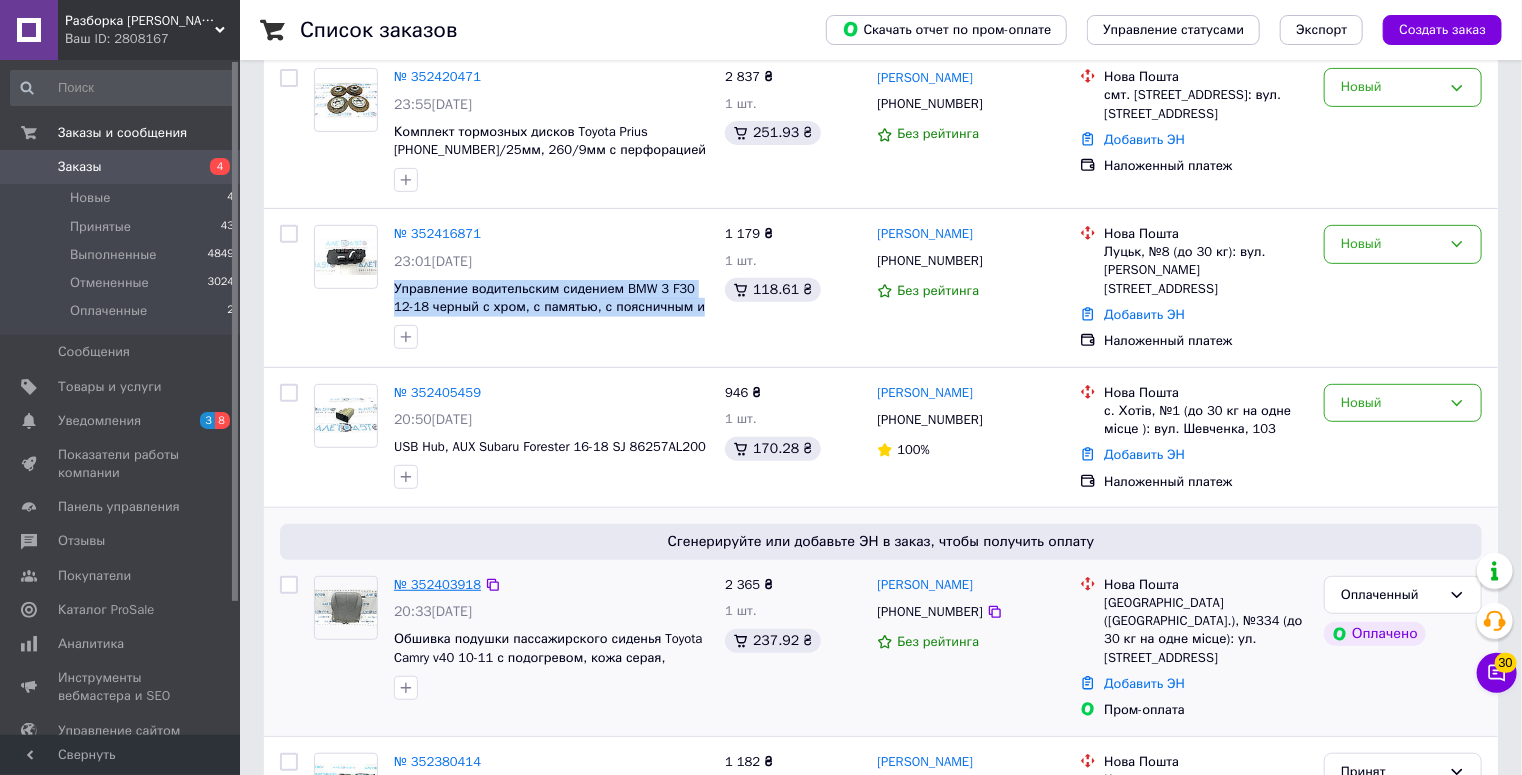 click on "№ 352403918" at bounding box center (437, 584) 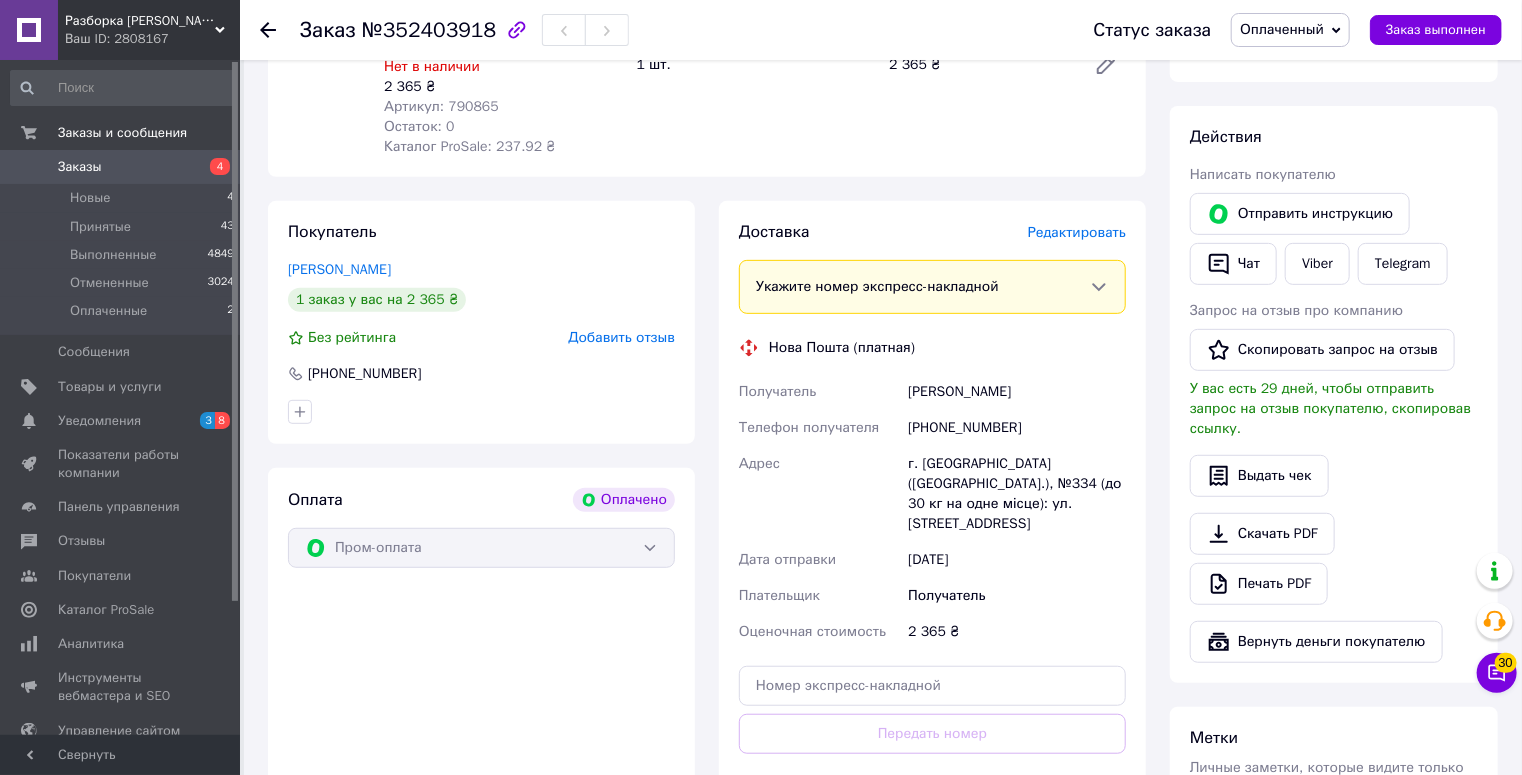 scroll, scrollTop: 240, scrollLeft: 0, axis: vertical 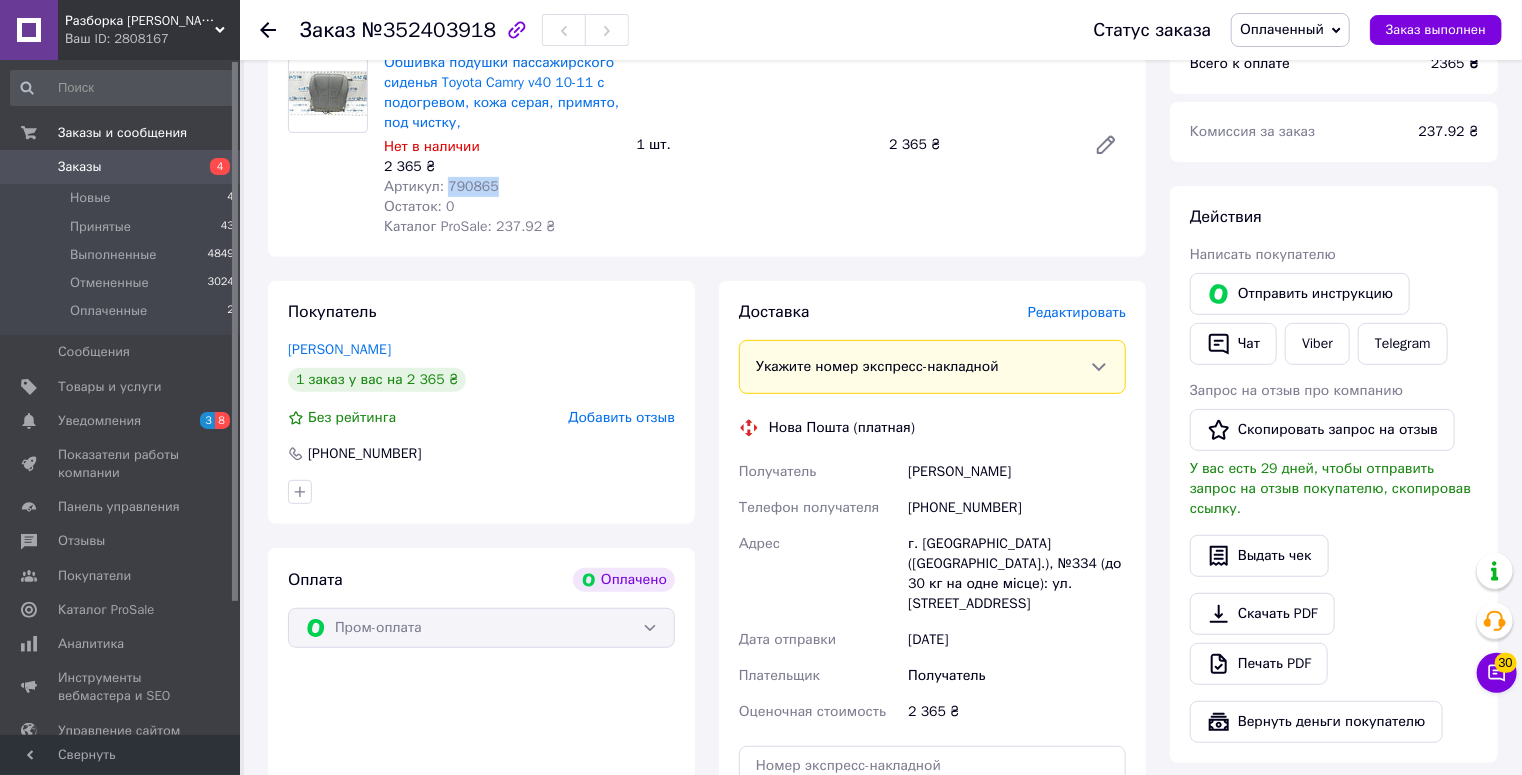 drag, startPoint x: 493, startPoint y: 186, endPoint x: 444, endPoint y: 187, distance: 49.010204 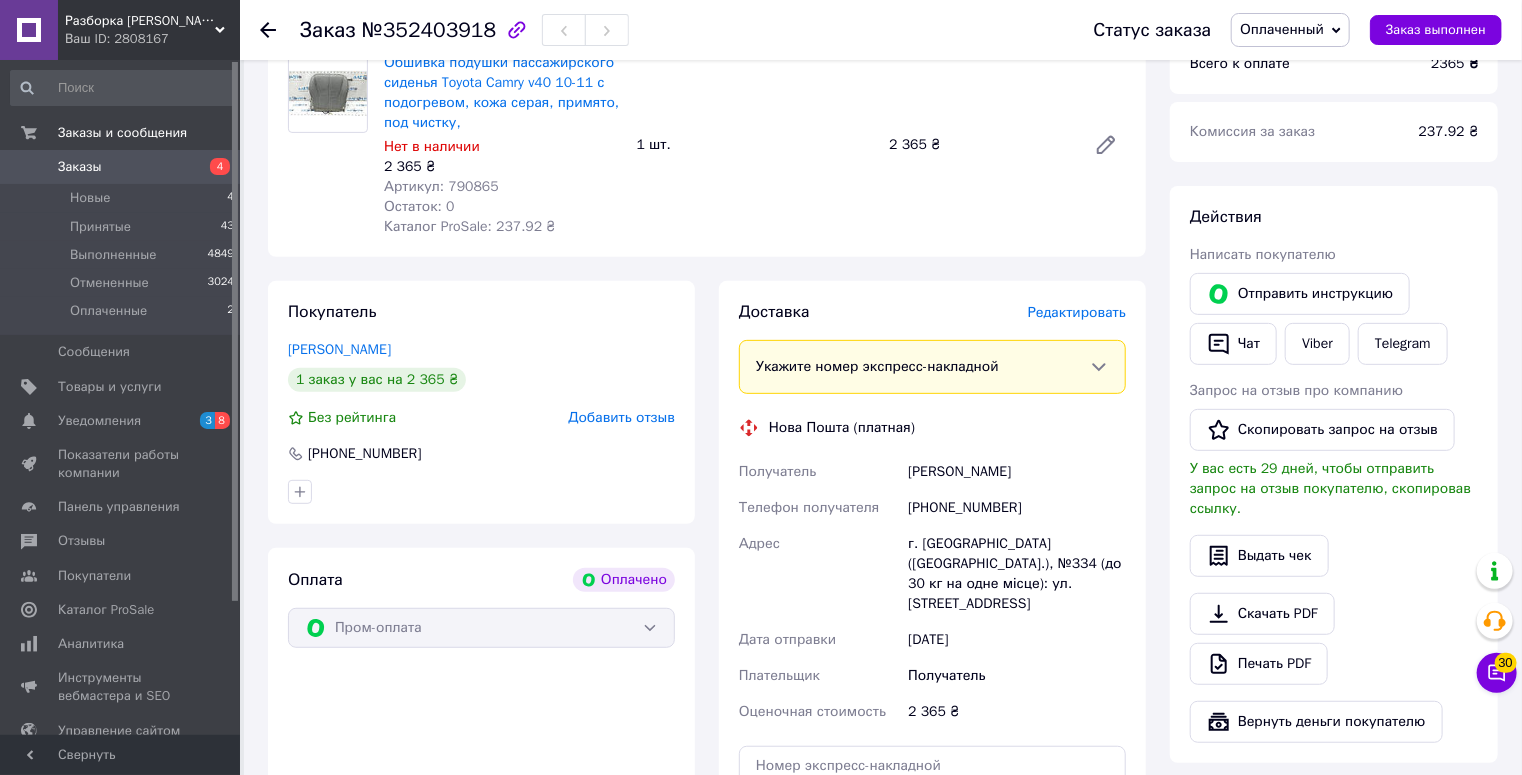 click 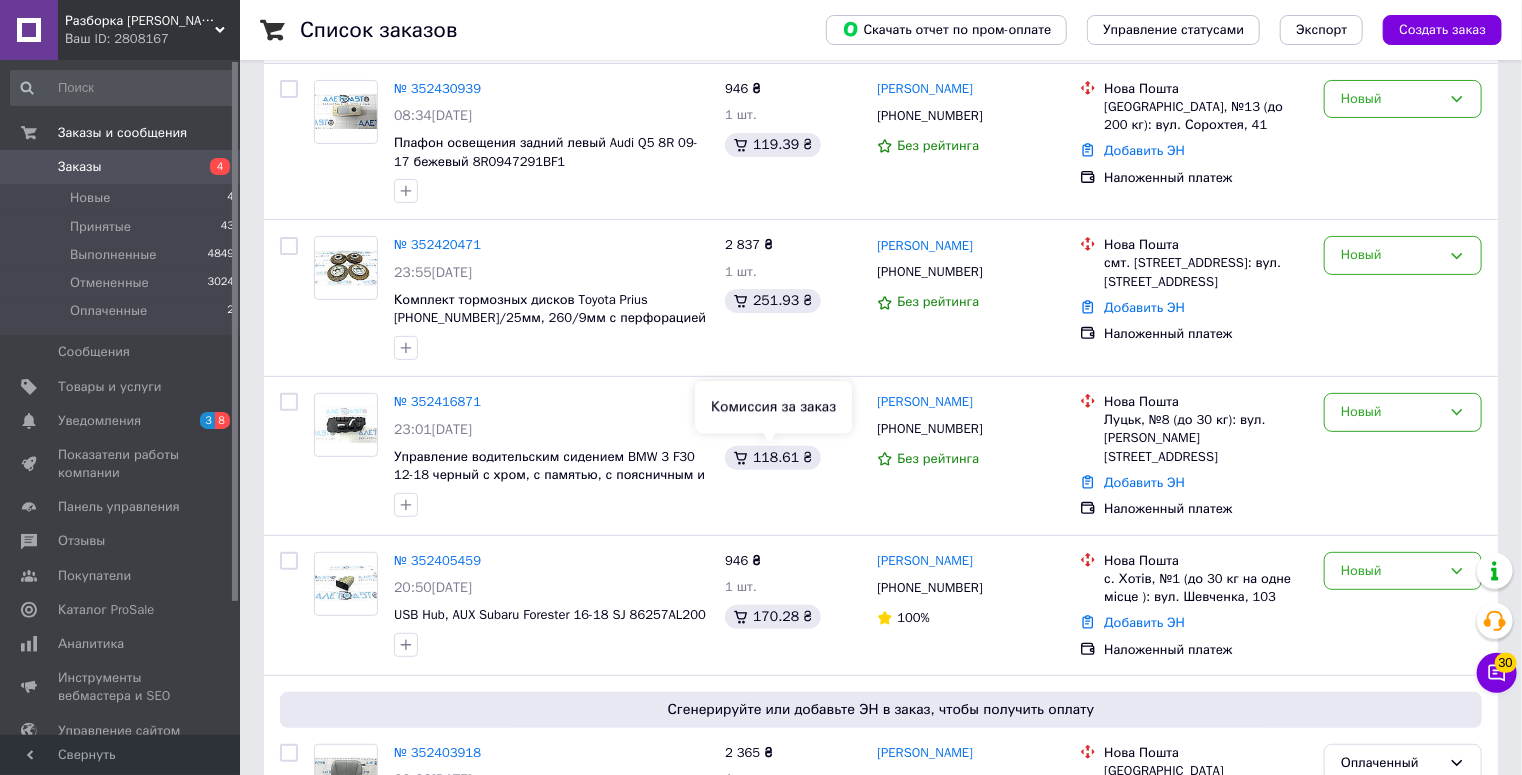 scroll, scrollTop: 240, scrollLeft: 0, axis: vertical 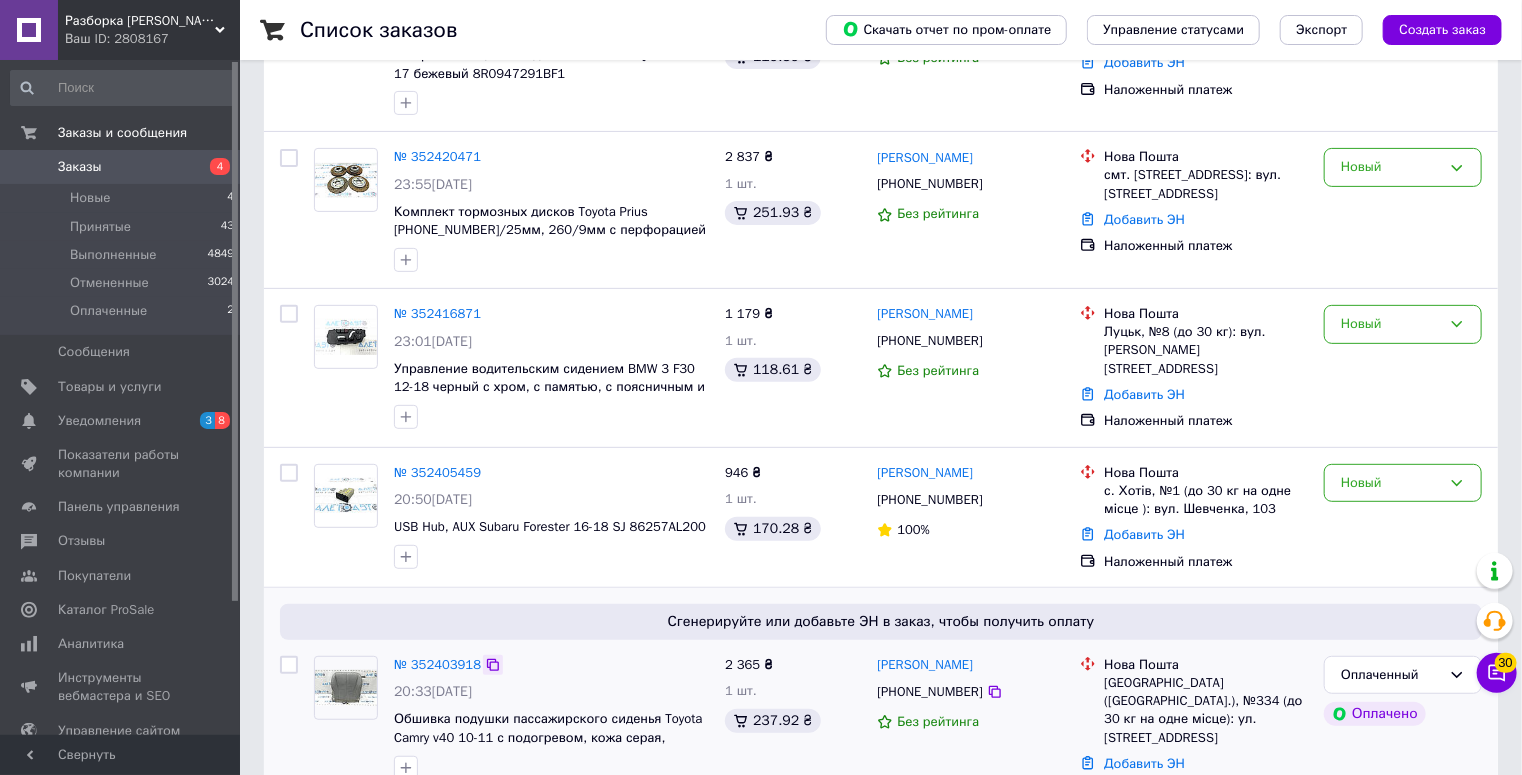 click 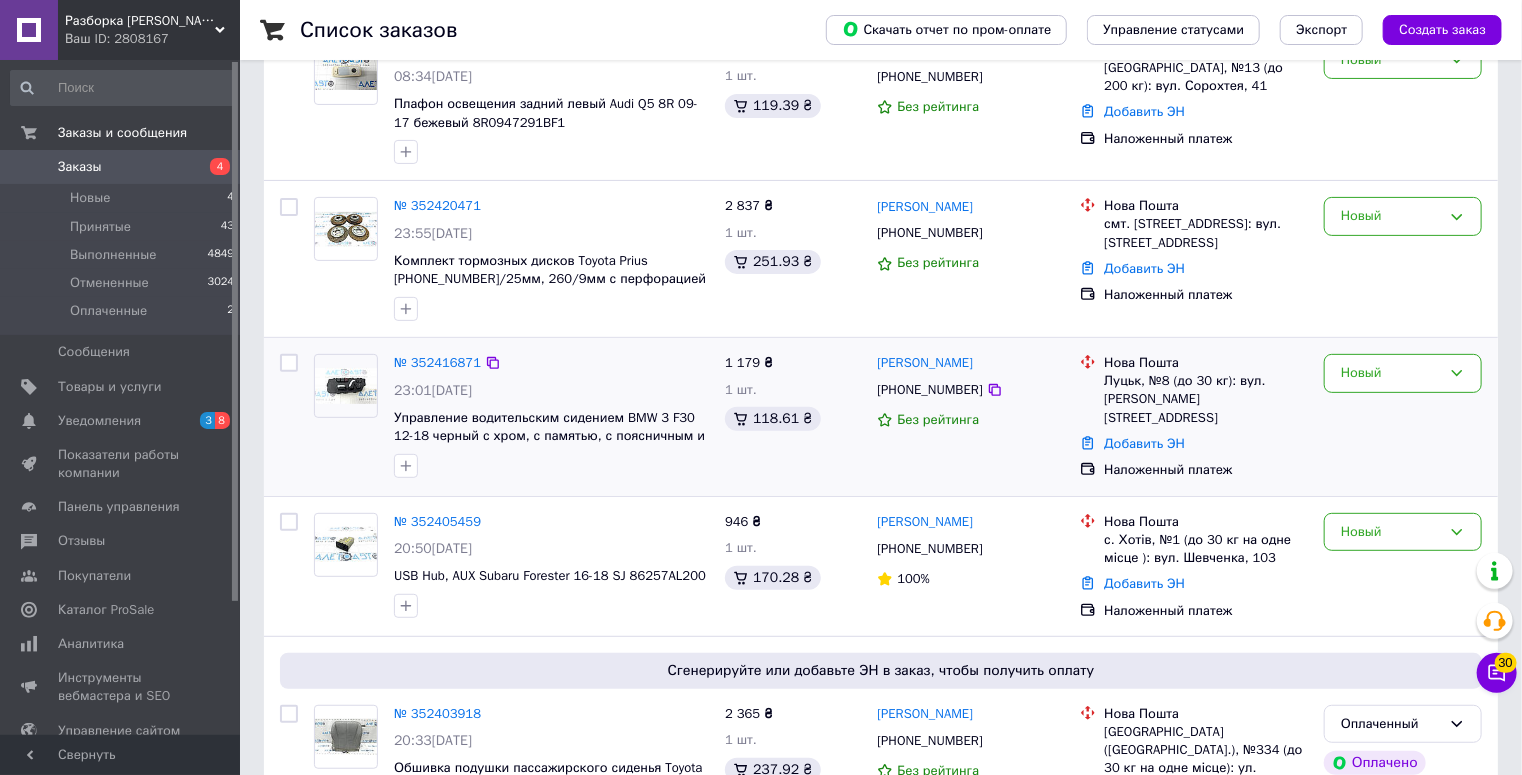 scroll, scrollTop: 80, scrollLeft: 0, axis: vertical 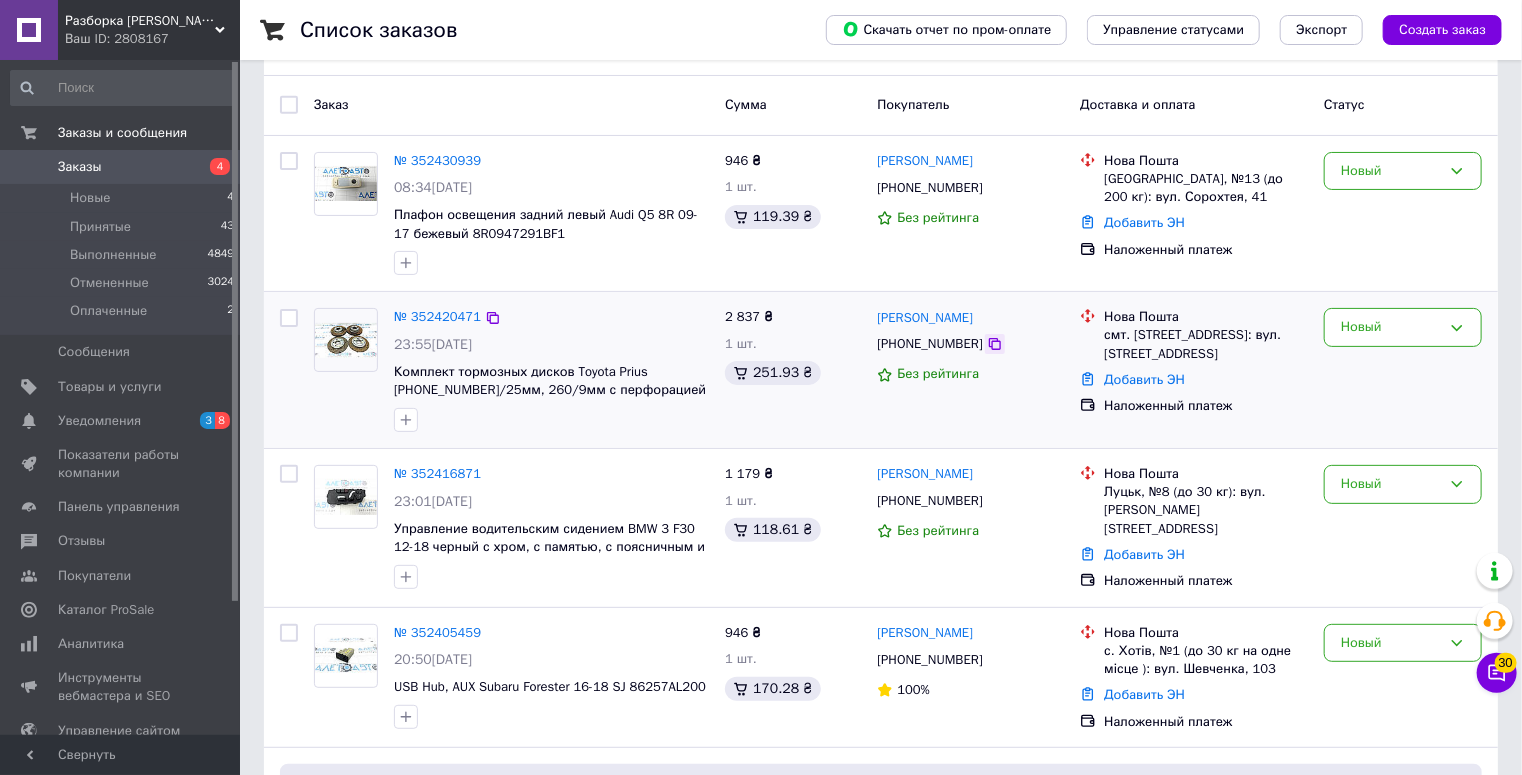 click 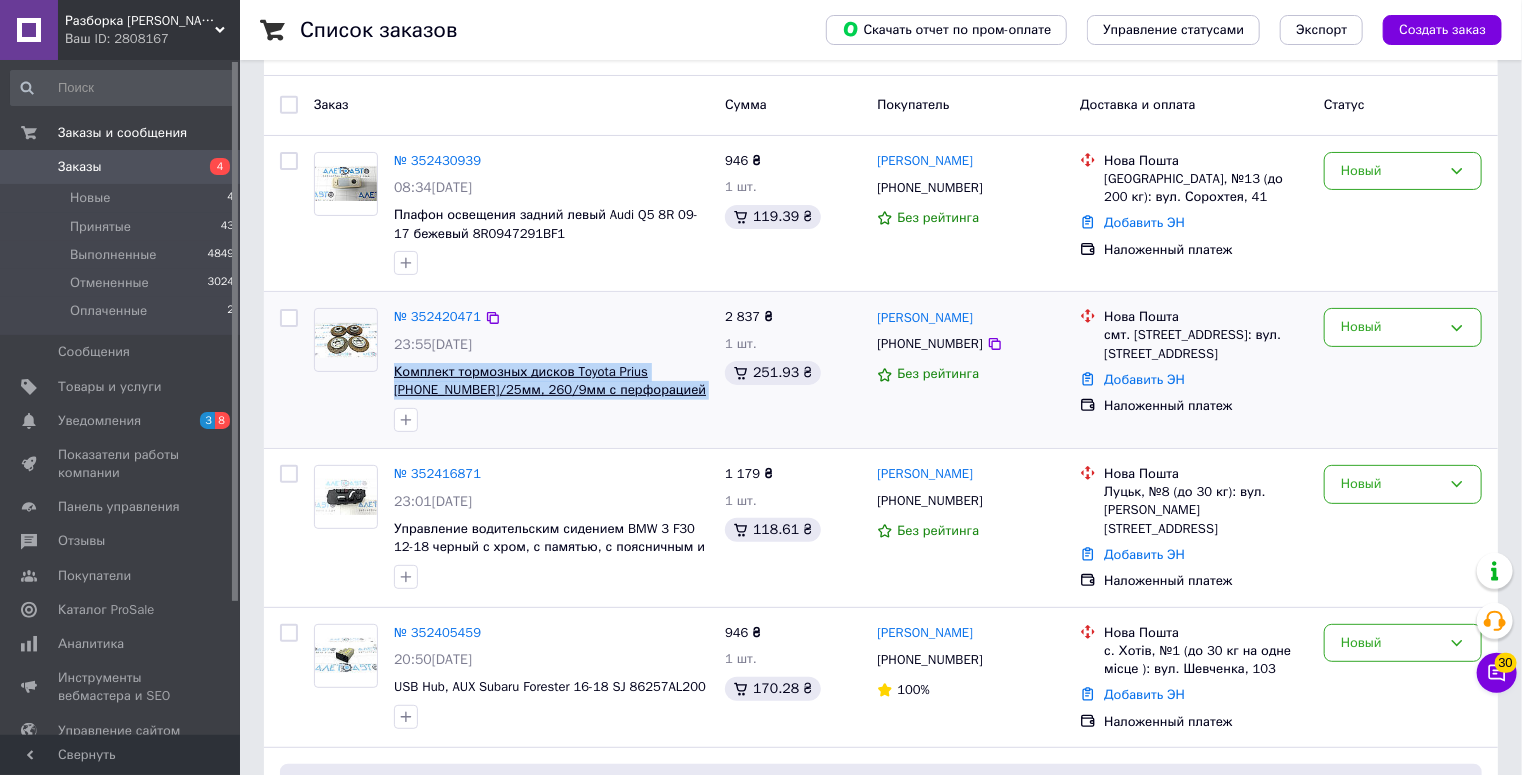 drag, startPoint x: 625, startPoint y: 388, endPoint x: 396, endPoint y: 373, distance: 229.49074 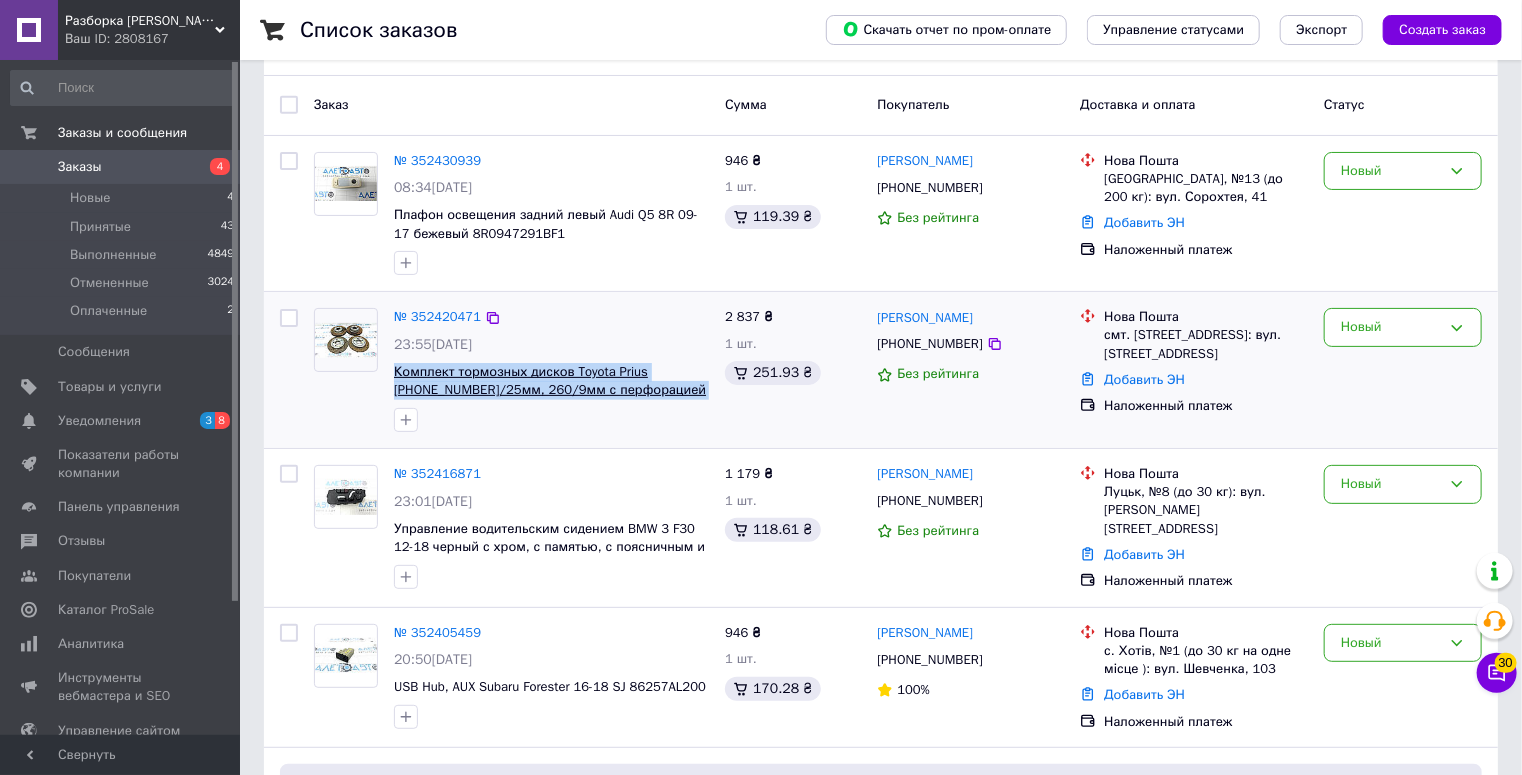 click on "Комплект тормозных дисков Toyota Prius [PHONE_NUMBER]/25мм, 260/9мм с перфорацией Б/У аналог 4351247040," at bounding box center (551, 381) 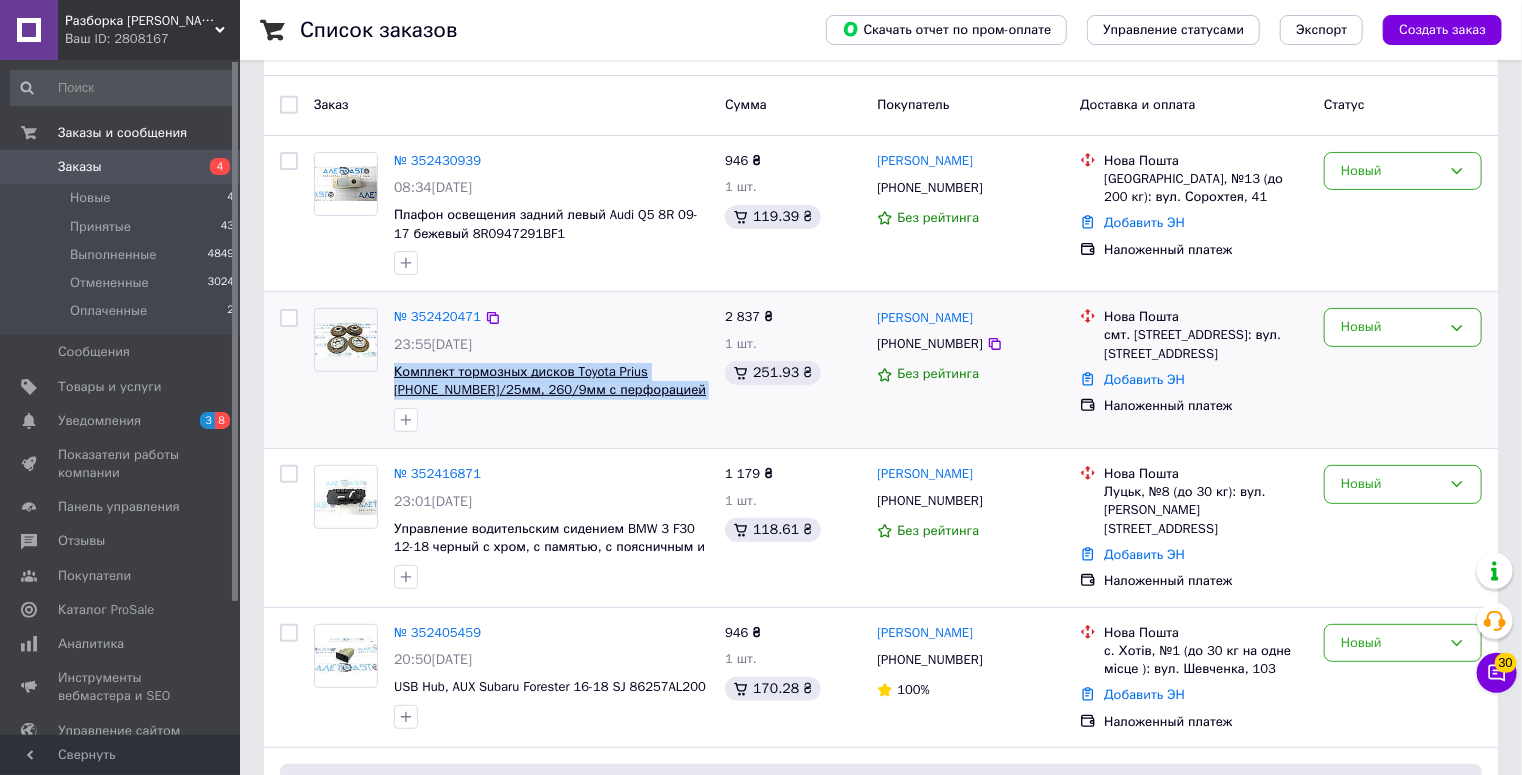 copy on "Комплект тормозных дисков Toyota Prius [PHONE_NUMBER]/25мм, 260/9мм с перфорацией Б/У аналог" 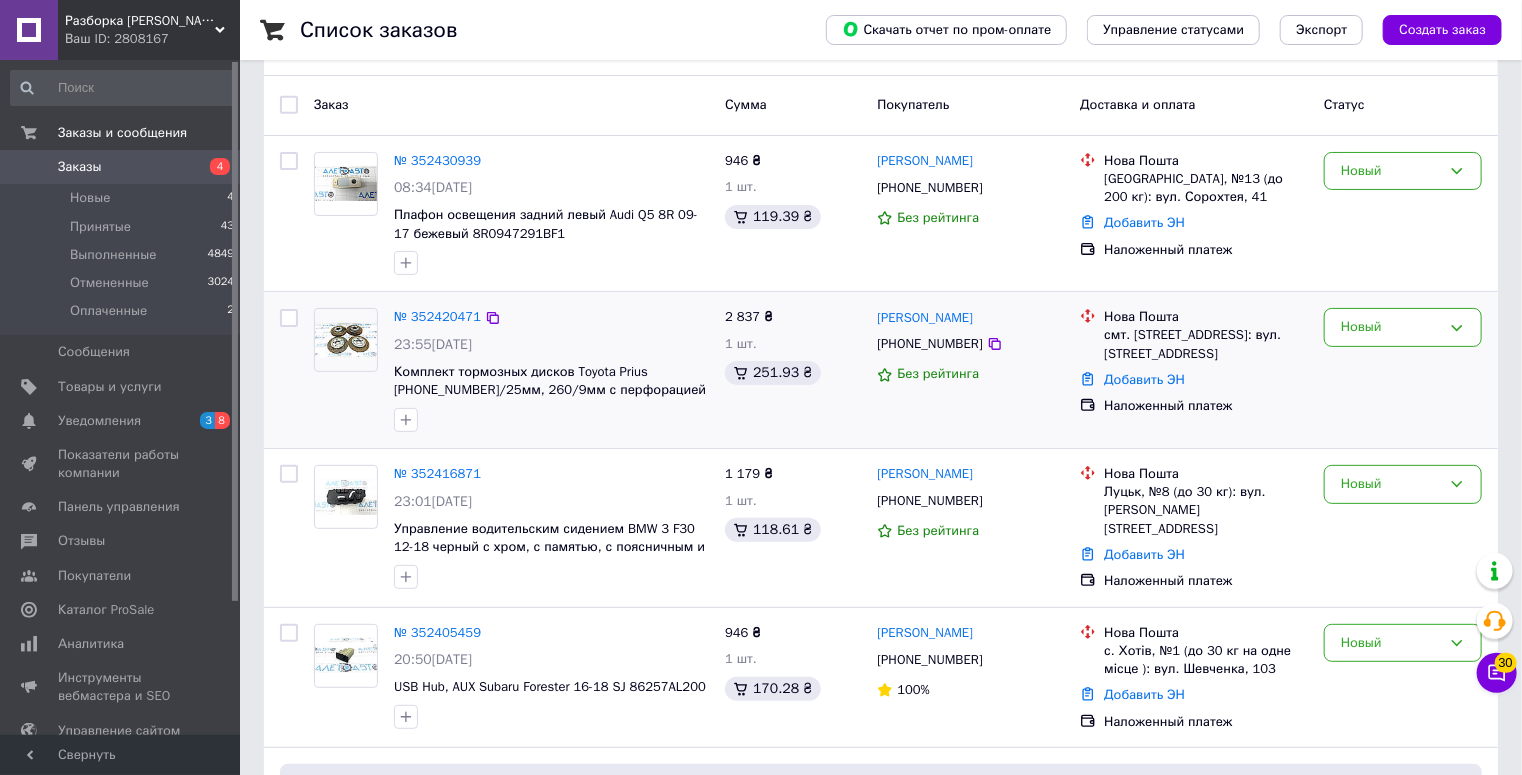 click at bounding box center [551, 420] 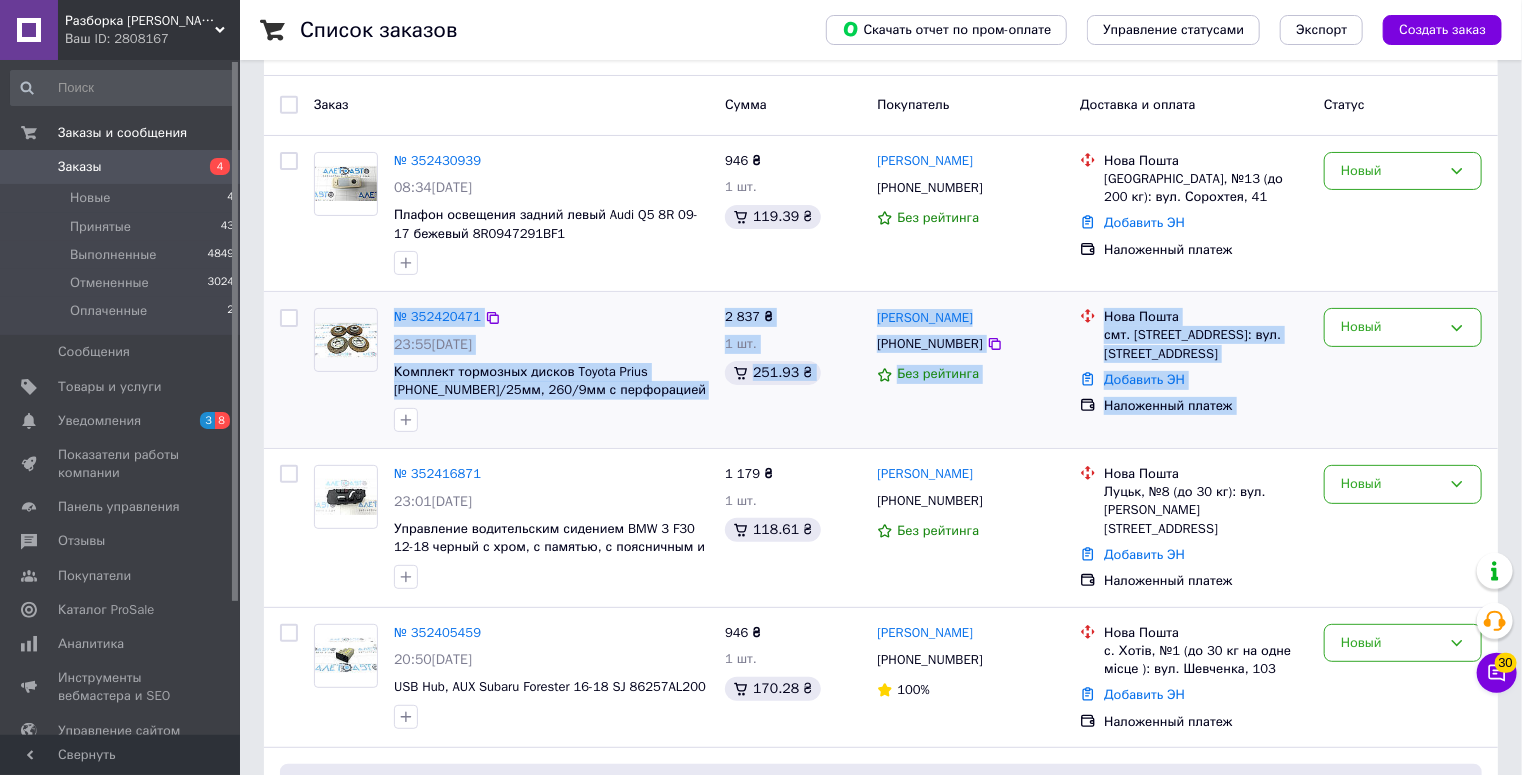 drag, startPoint x: 384, startPoint y: 318, endPoint x: 1413, endPoint y: 411, distance: 1033.1941 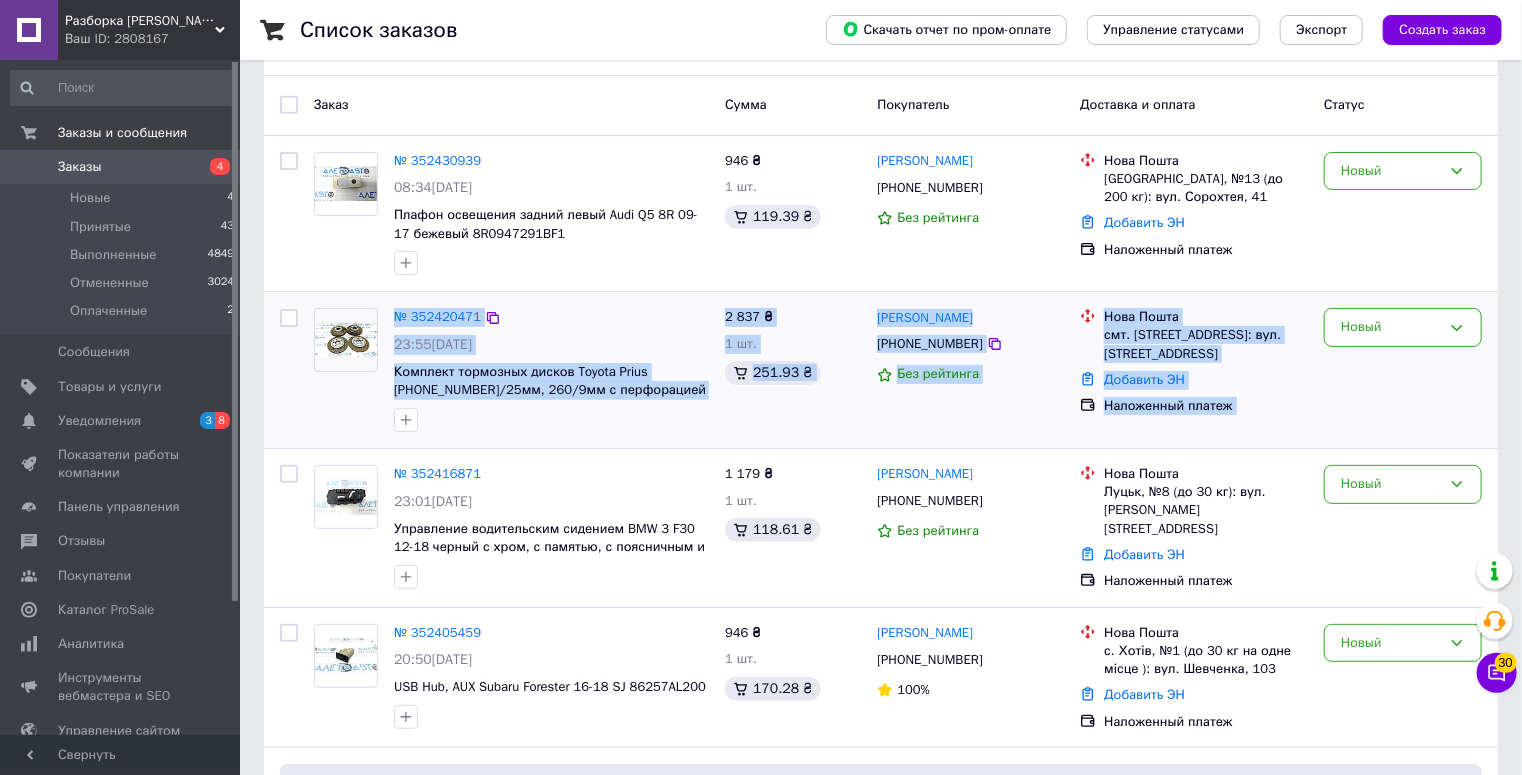click on "№ 352420471 23:55[DATE] Комплект тормозных дисков Toyota Prius [PHONE_NUMBER]/25мм, 260/9мм с перфорацией Б/У аналог 4351247040, 2 837 ₴ 1 шт. 251.93 ₴ [PERSON_NAME] [PHONE_NUMBER] Без рейтинга [GEOGRAPHIC_DATA]. [STREET_ADDRESS]: вул. [STREET_ADDRESS] Добавить ЭН Наложенный платеж Новый" at bounding box center (881, 370) 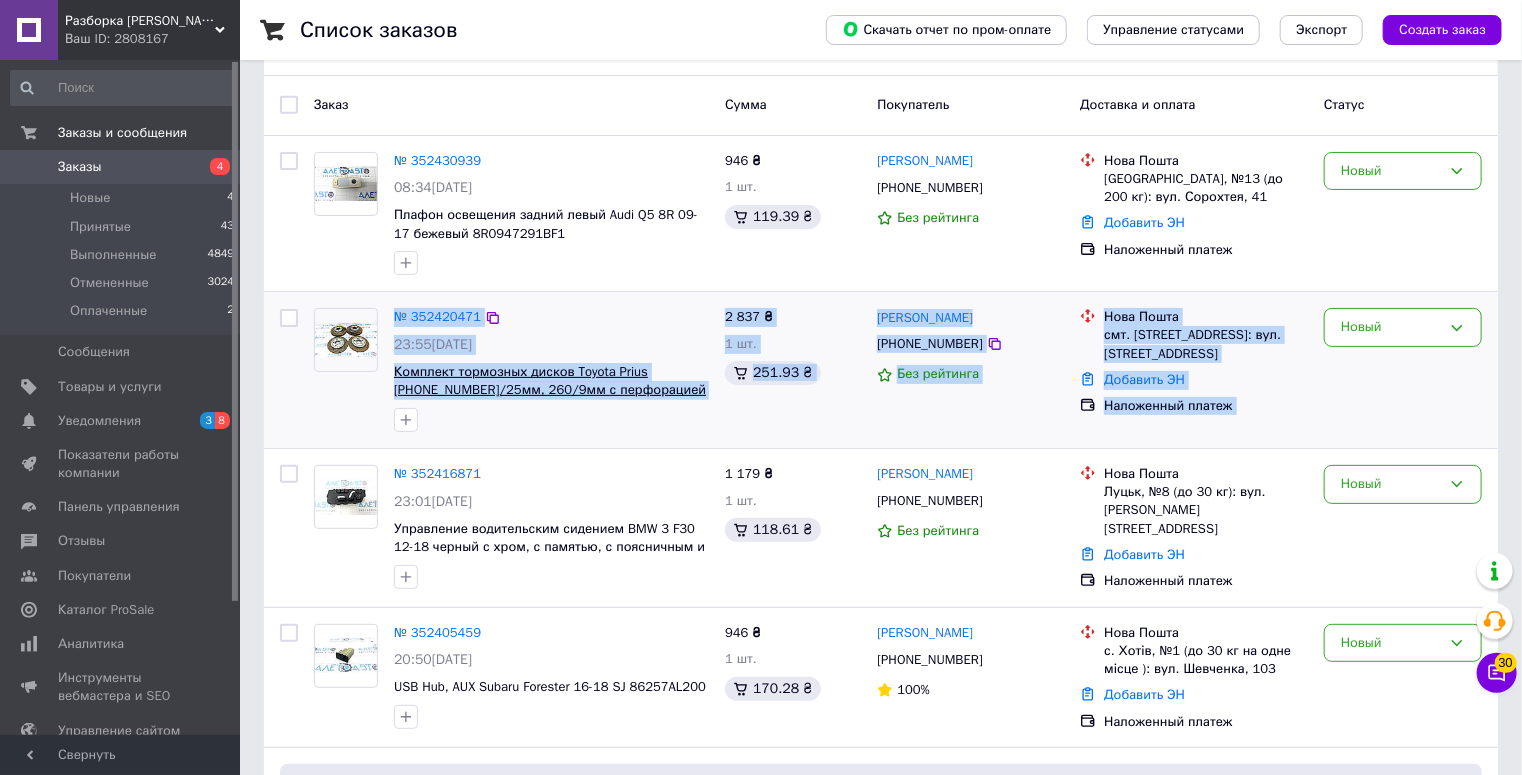 copy on "№ 352420471 23:55[DATE] Комплект тормозных дисков Toyota Prius [PHONE_NUMBER]/25мм, 260/9мм с перфорацией Б/У аналог 4351247040, 2 837 ₴ 1 шт. 251.93 ₴ [PERSON_NAME] [PHONE_NUMBER] Без рейтинга [GEOGRAPHIC_DATA]. [STREET_ADDRESS]: вул. [STREET_ADDRESS] Добавить ЭН Наложенный платеж Новый" 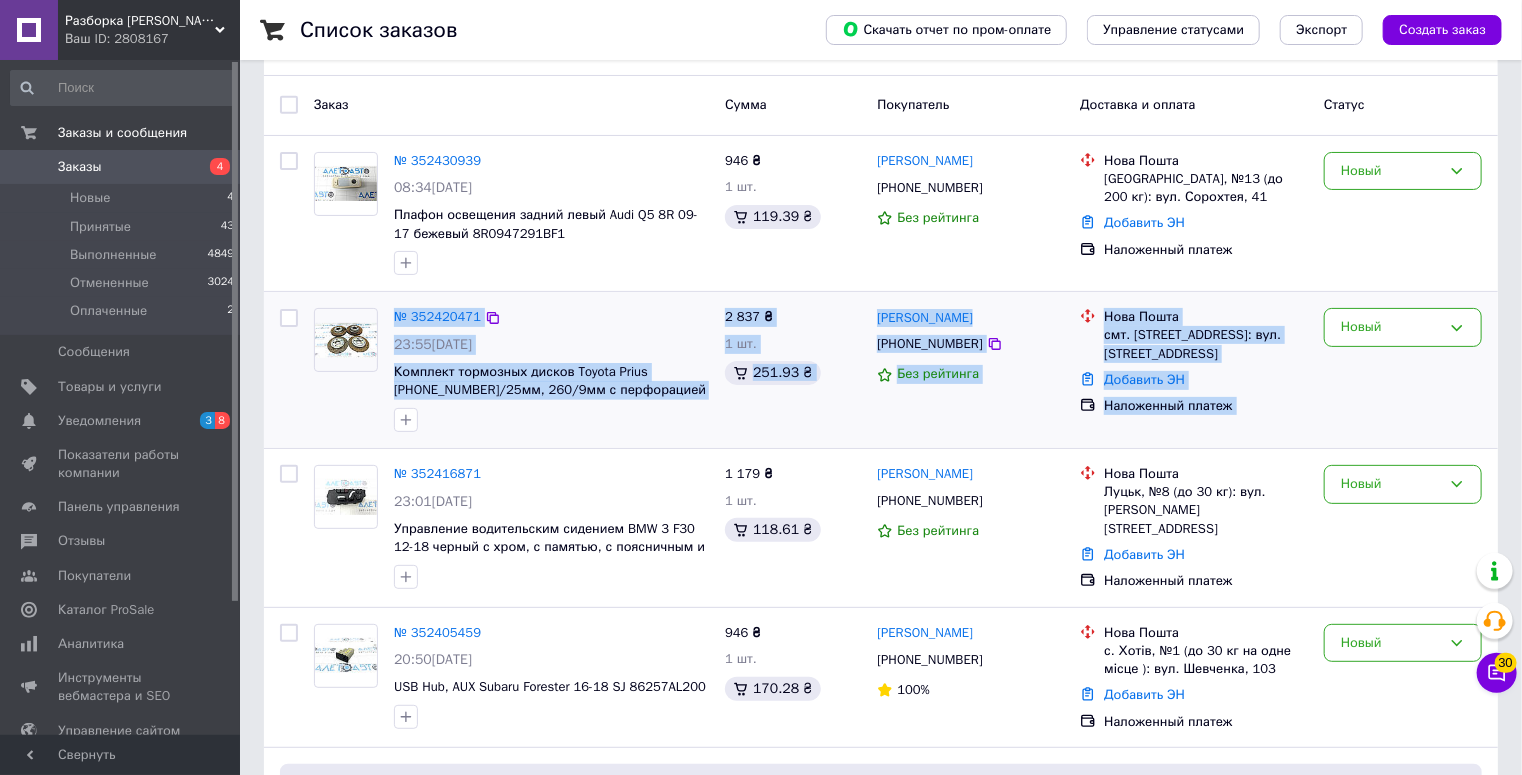click at bounding box center (551, 420) 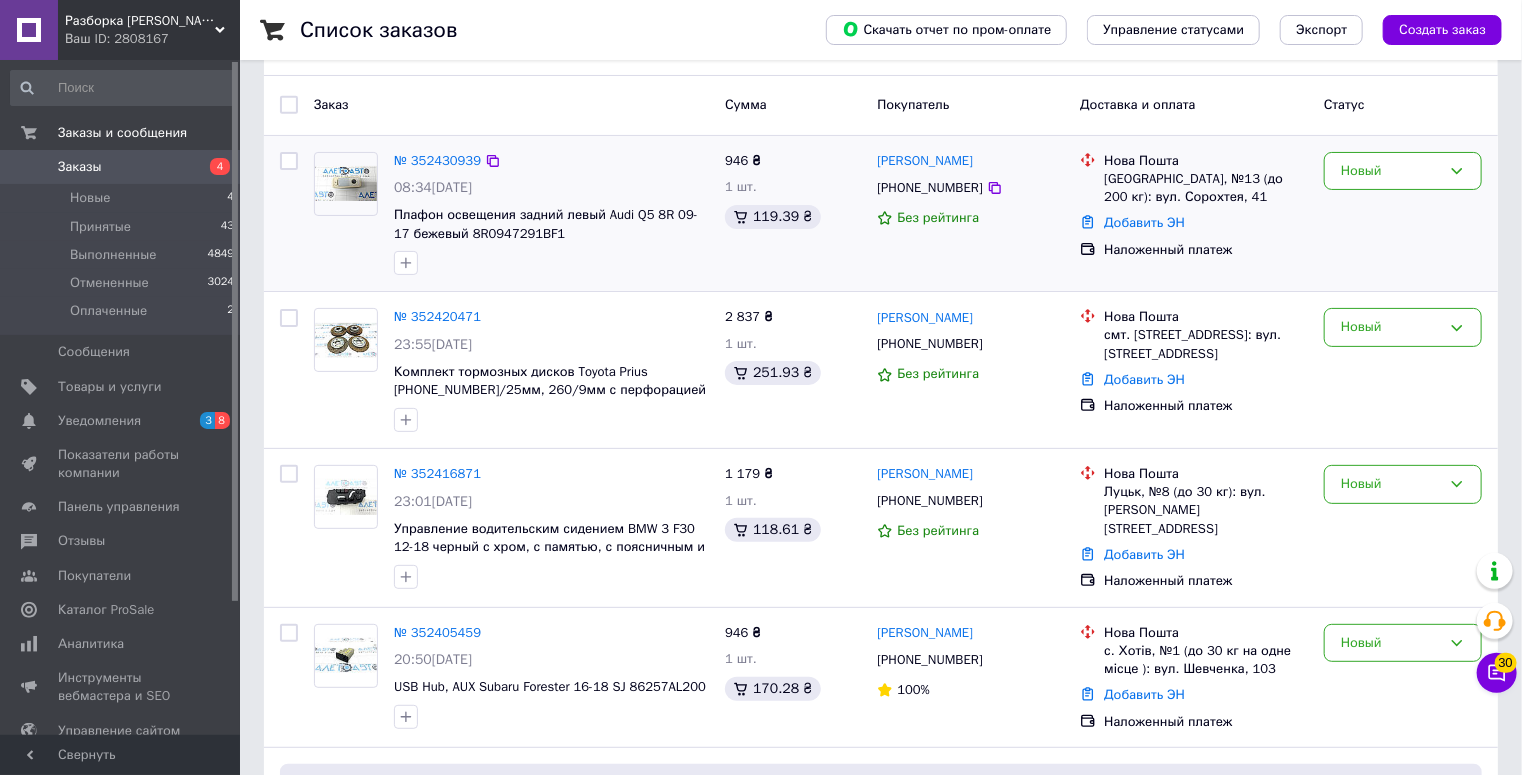 click on "946 ₴ 1 шт. 119.39 ₴" at bounding box center (793, 214) 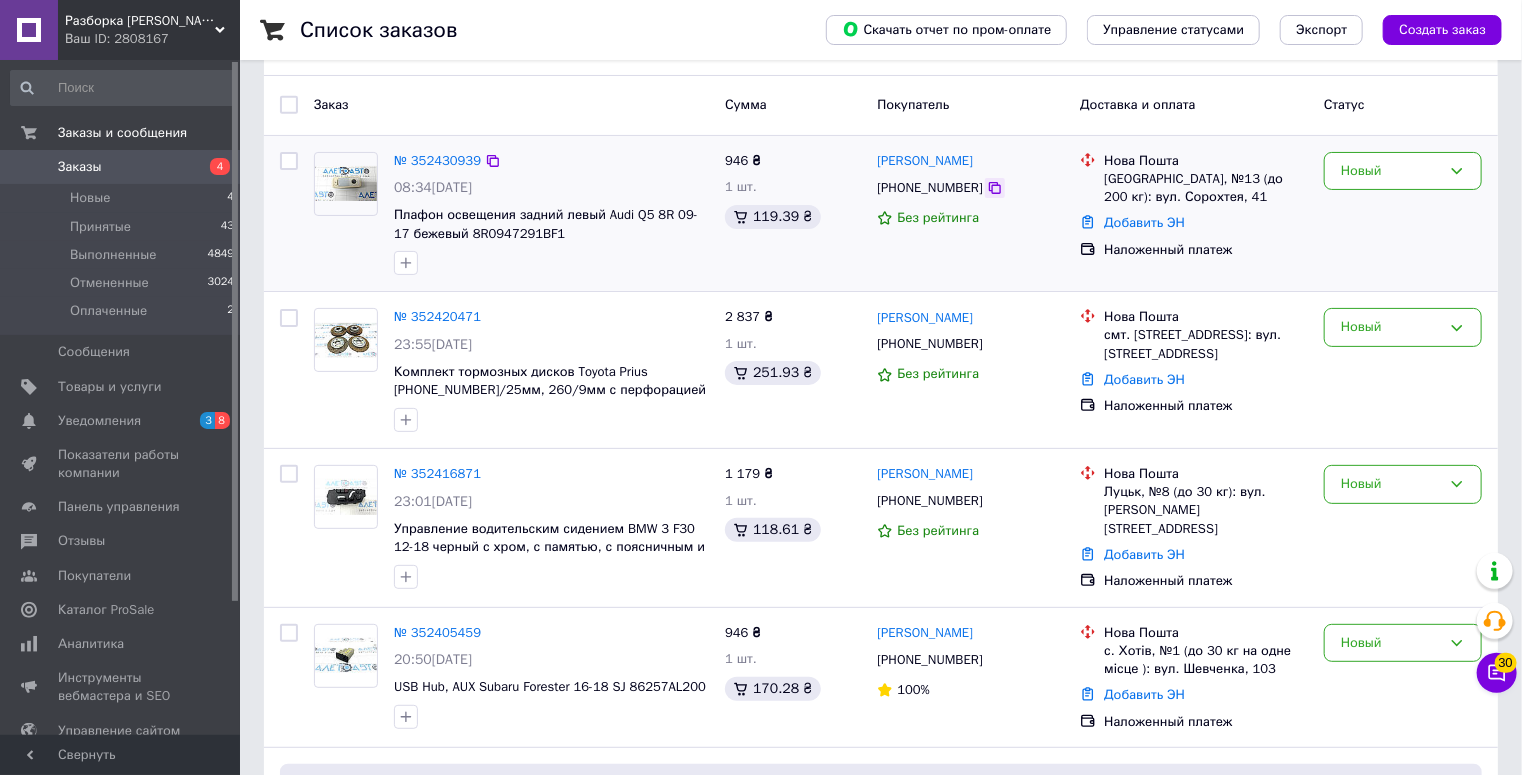 click 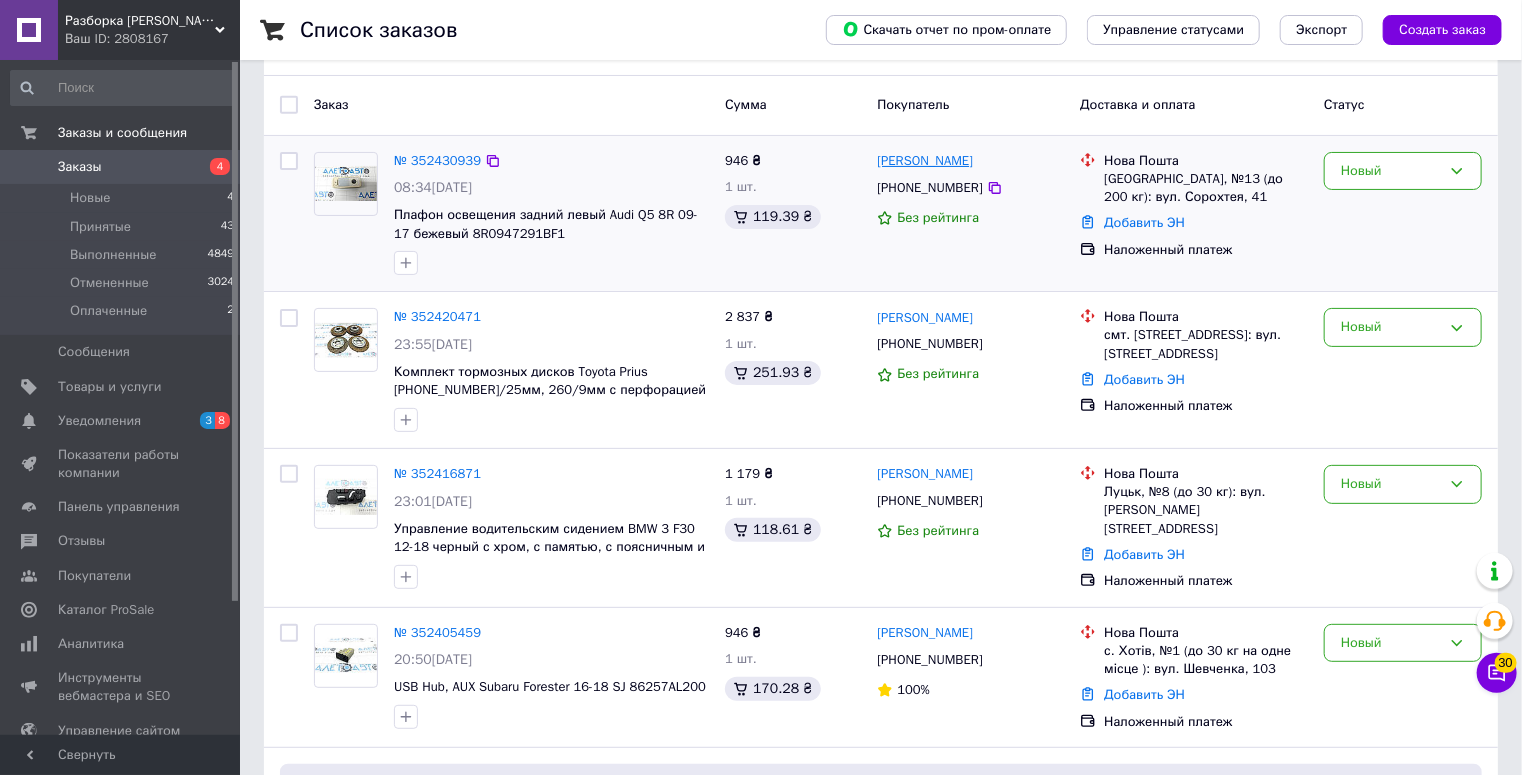 drag, startPoint x: 925, startPoint y: 159, endPoint x: 878, endPoint y: 157, distance: 47.042534 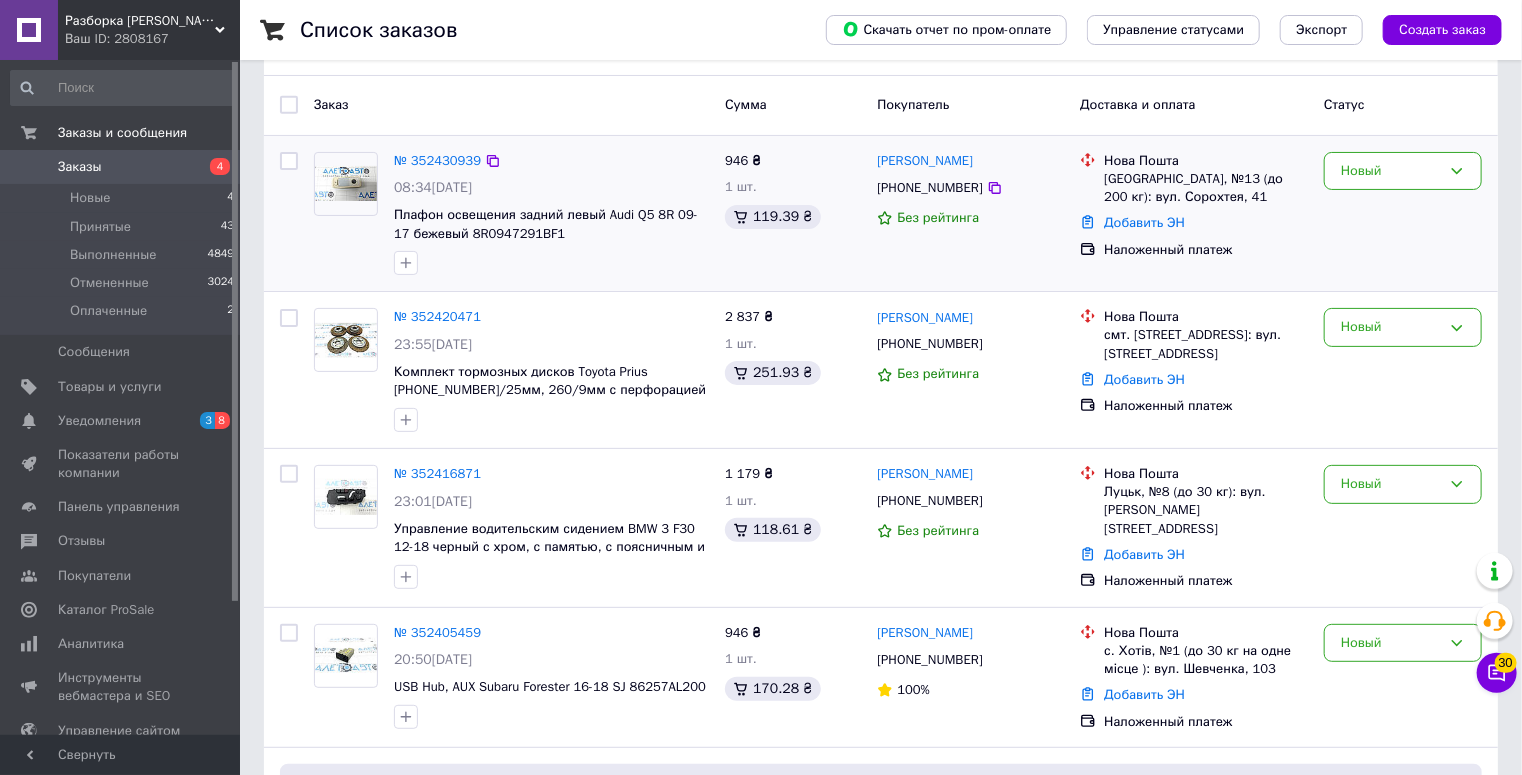 drag, startPoint x: 1140, startPoint y: 269, endPoint x: 1008, endPoint y: 269, distance: 132 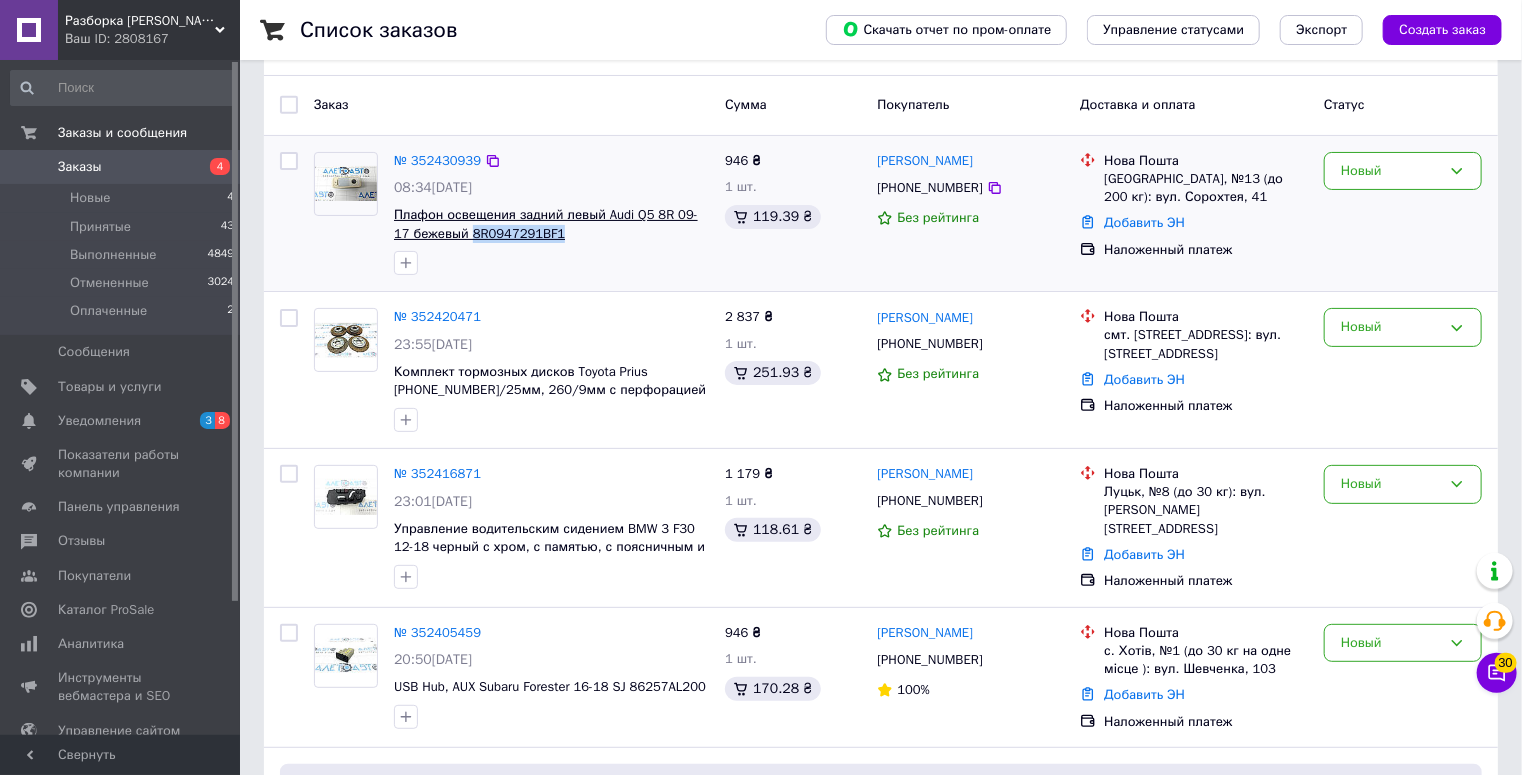 drag, startPoint x: 555, startPoint y: 236, endPoint x: 456, endPoint y: 236, distance: 99 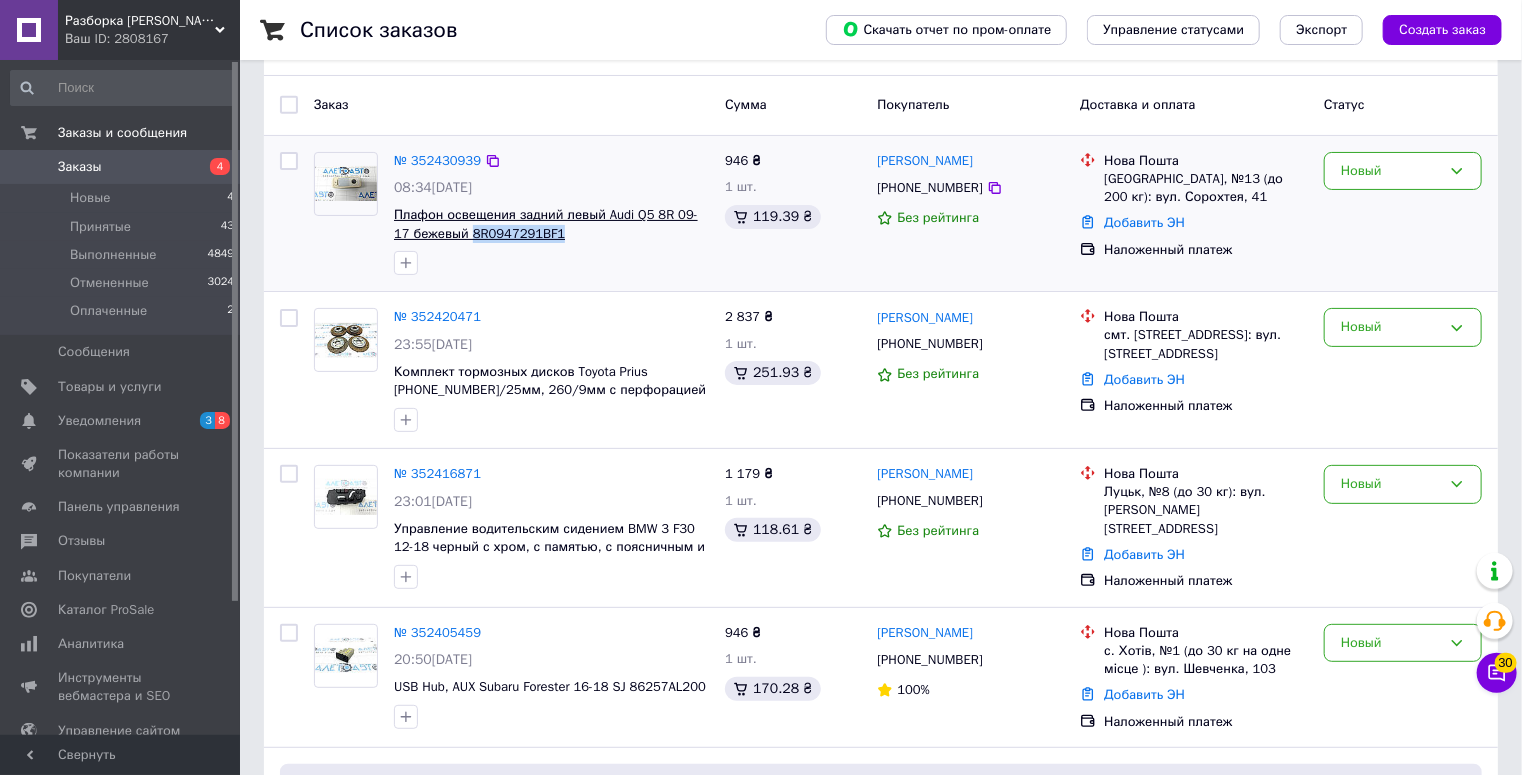 copy on "8R0947291BF1" 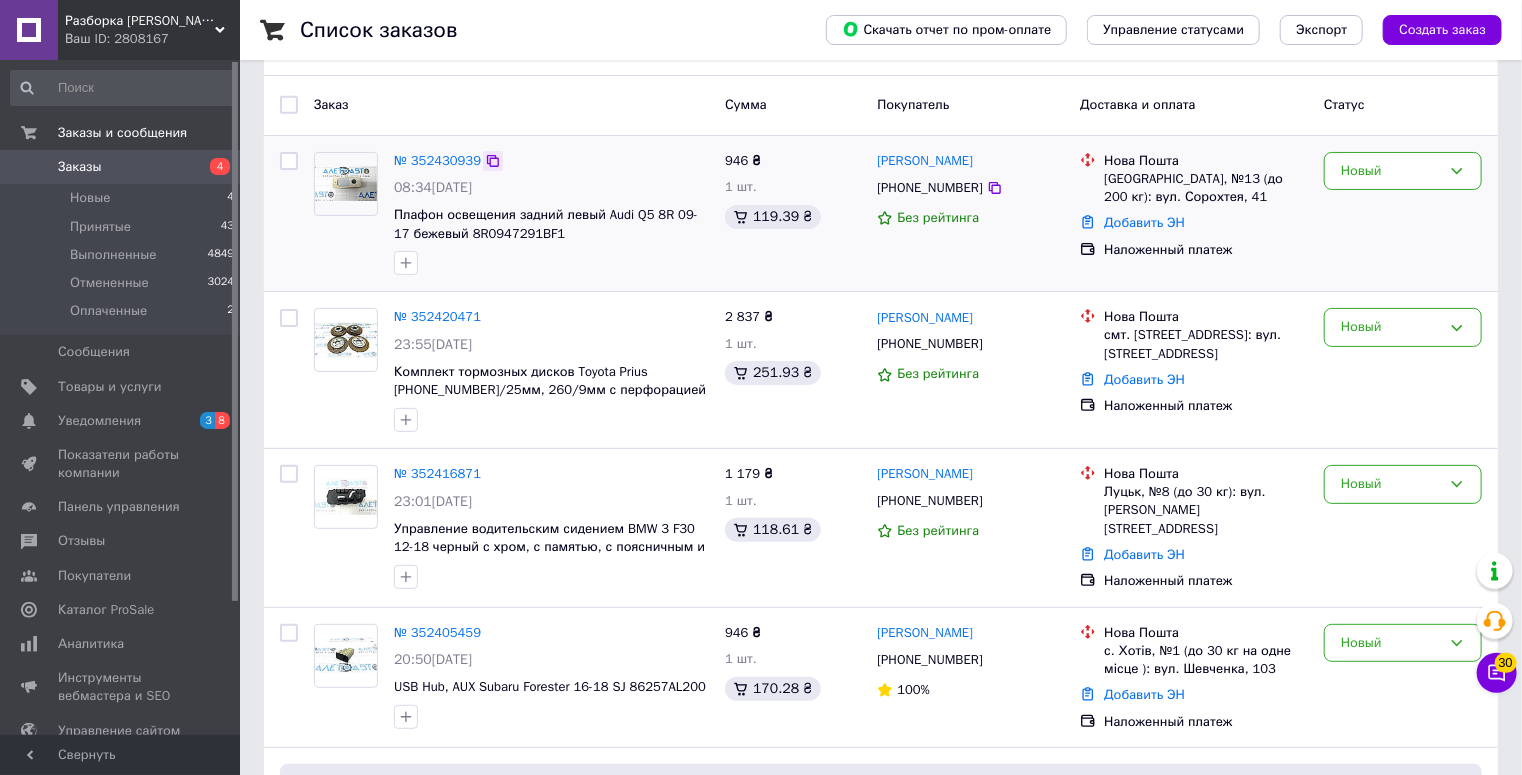 click 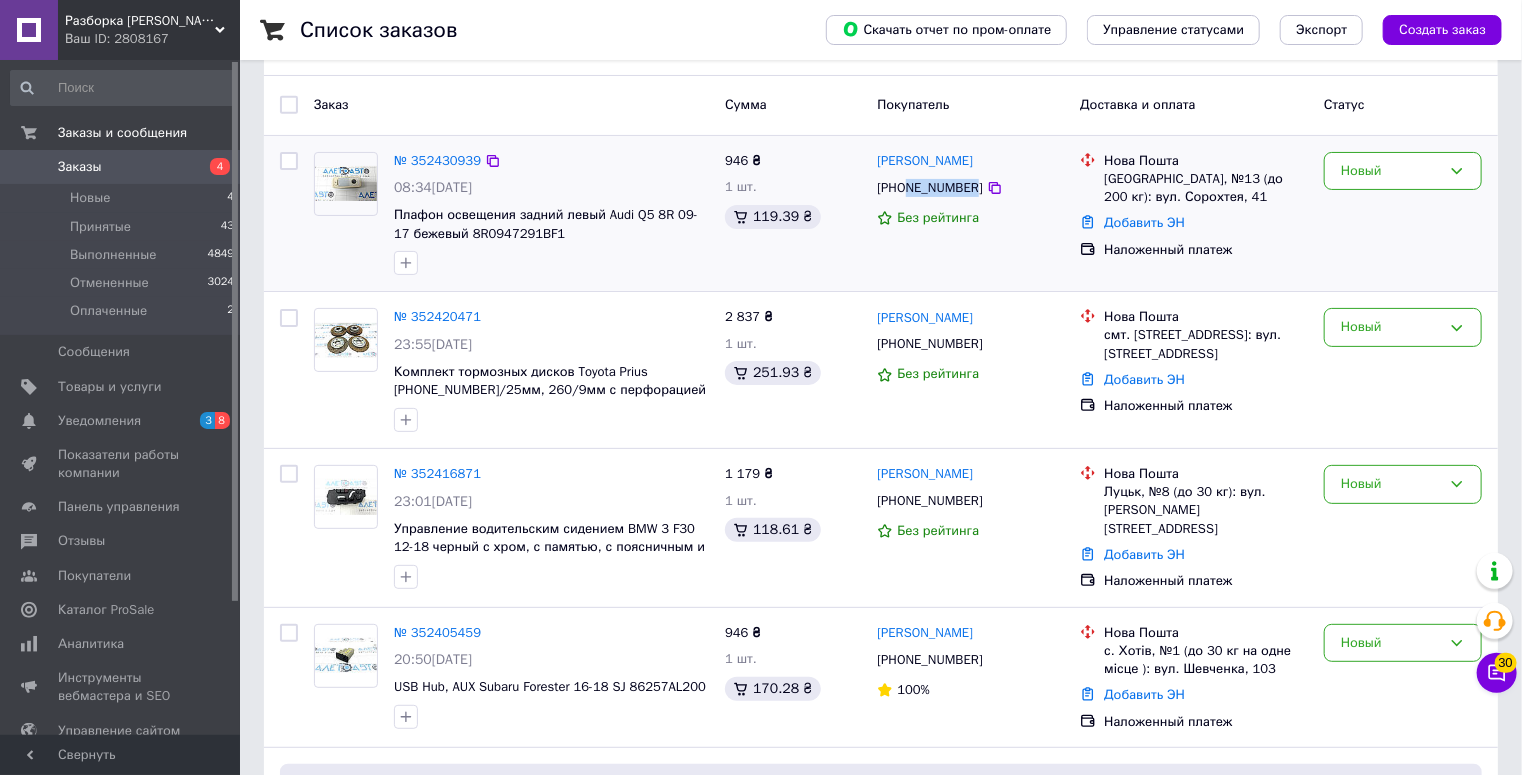 drag, startPoint x: 905, startPoint y: 185, endPoint x: 970, endPoint y: 186, distance: 65.00769 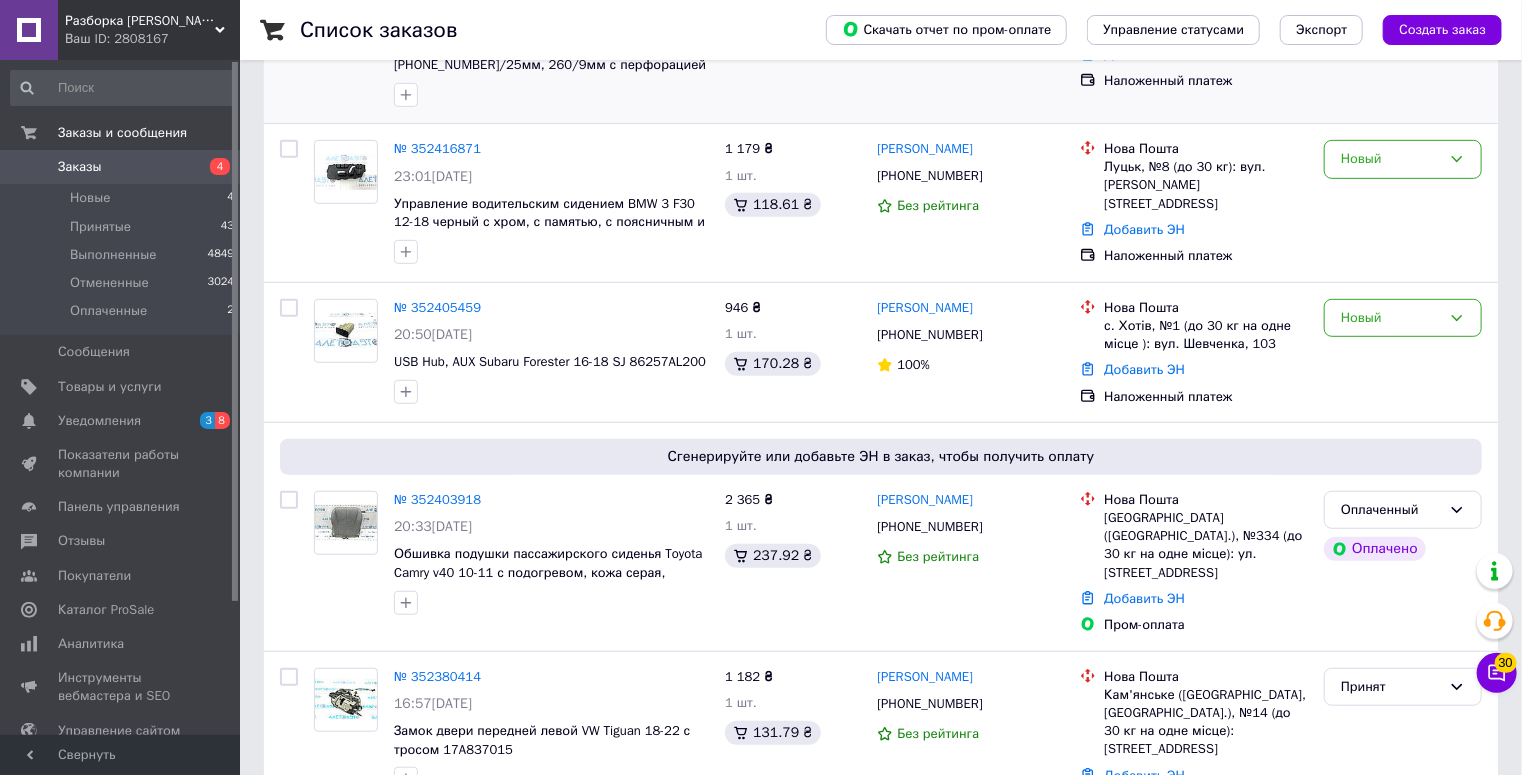 scroll, scrollTop: 480, scrollLeft: 0, axis: vertical 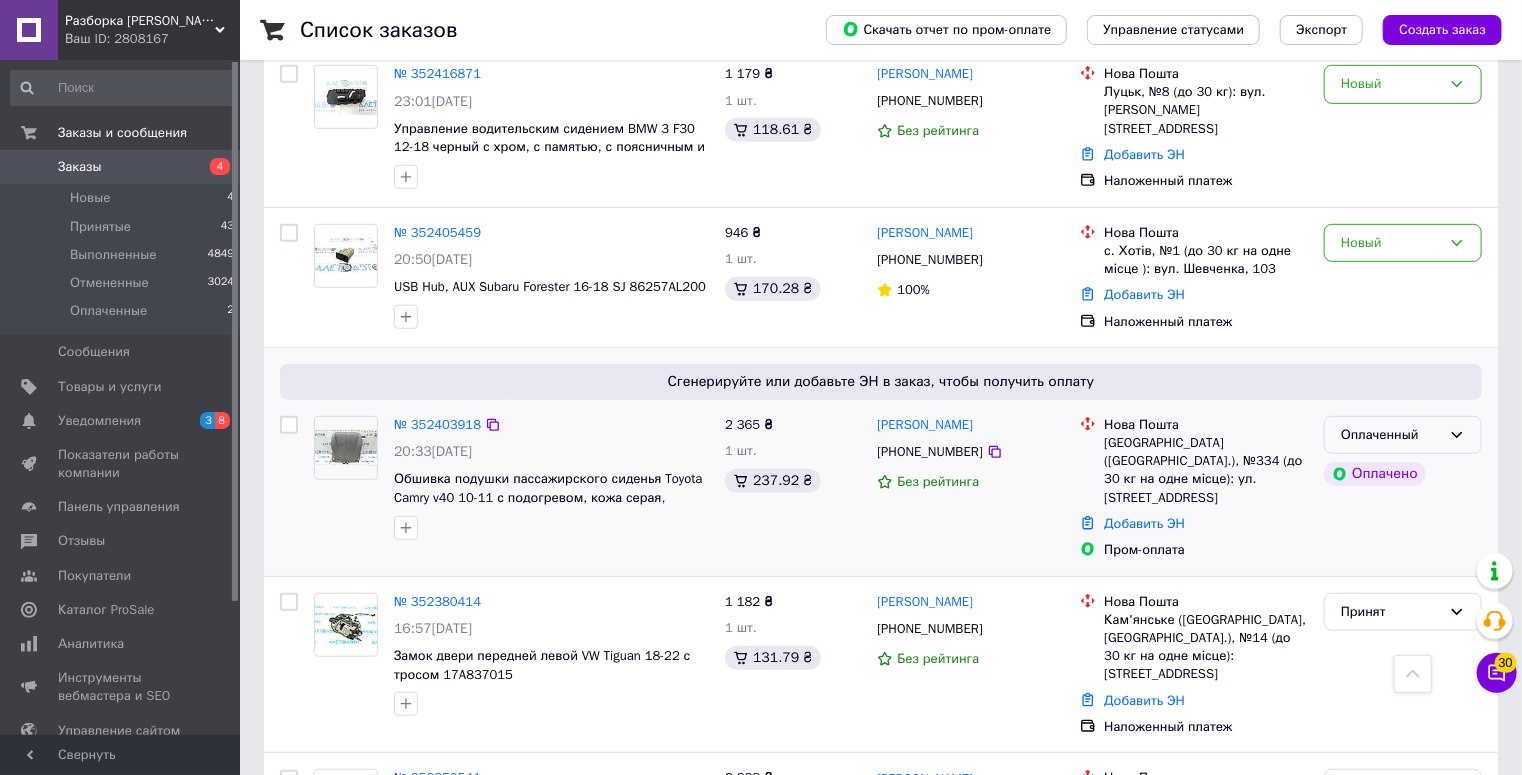 click on "Оплаченный" at bounding box center (1403, 435) 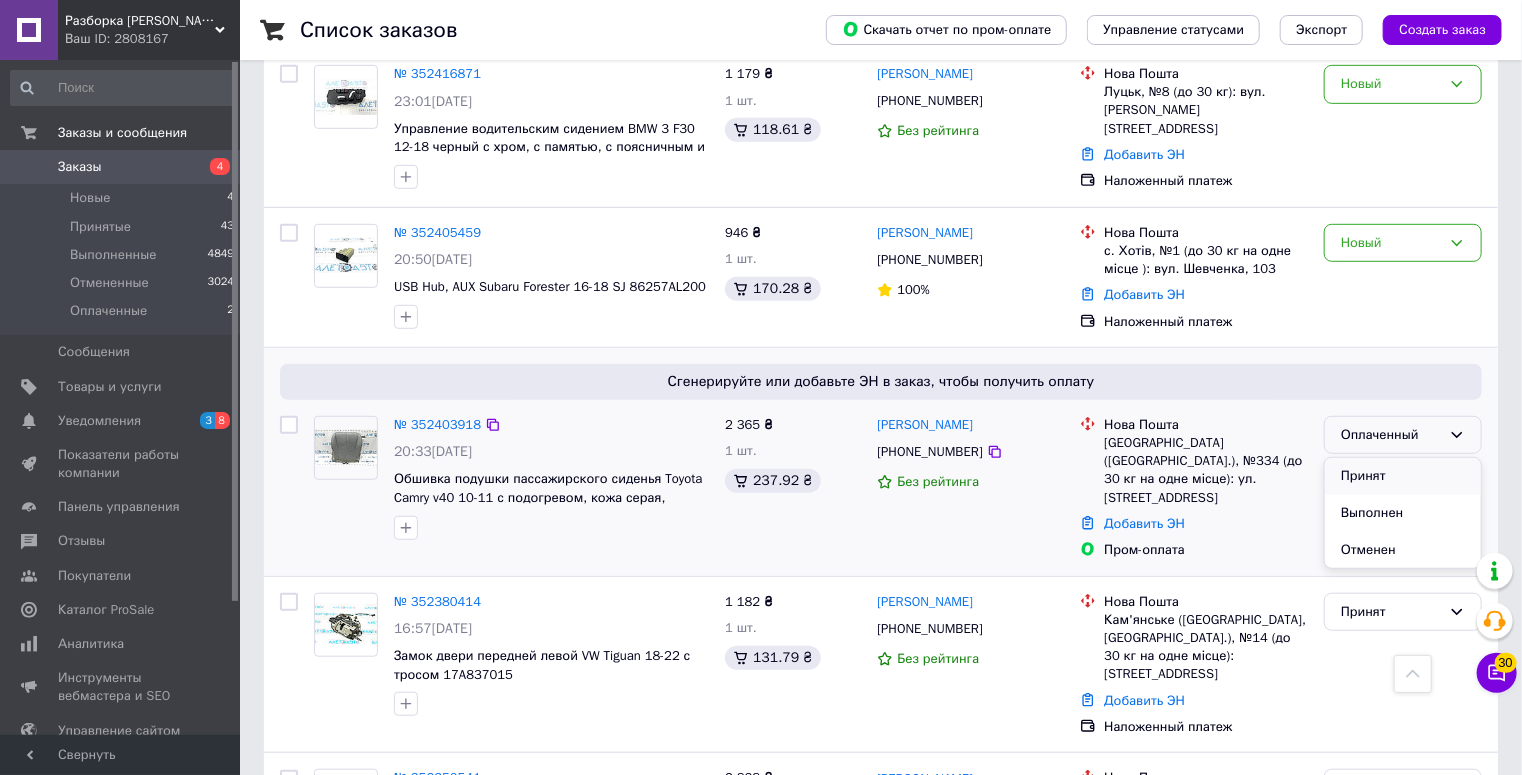click on "Принят" at bounding box center (1403, 476) 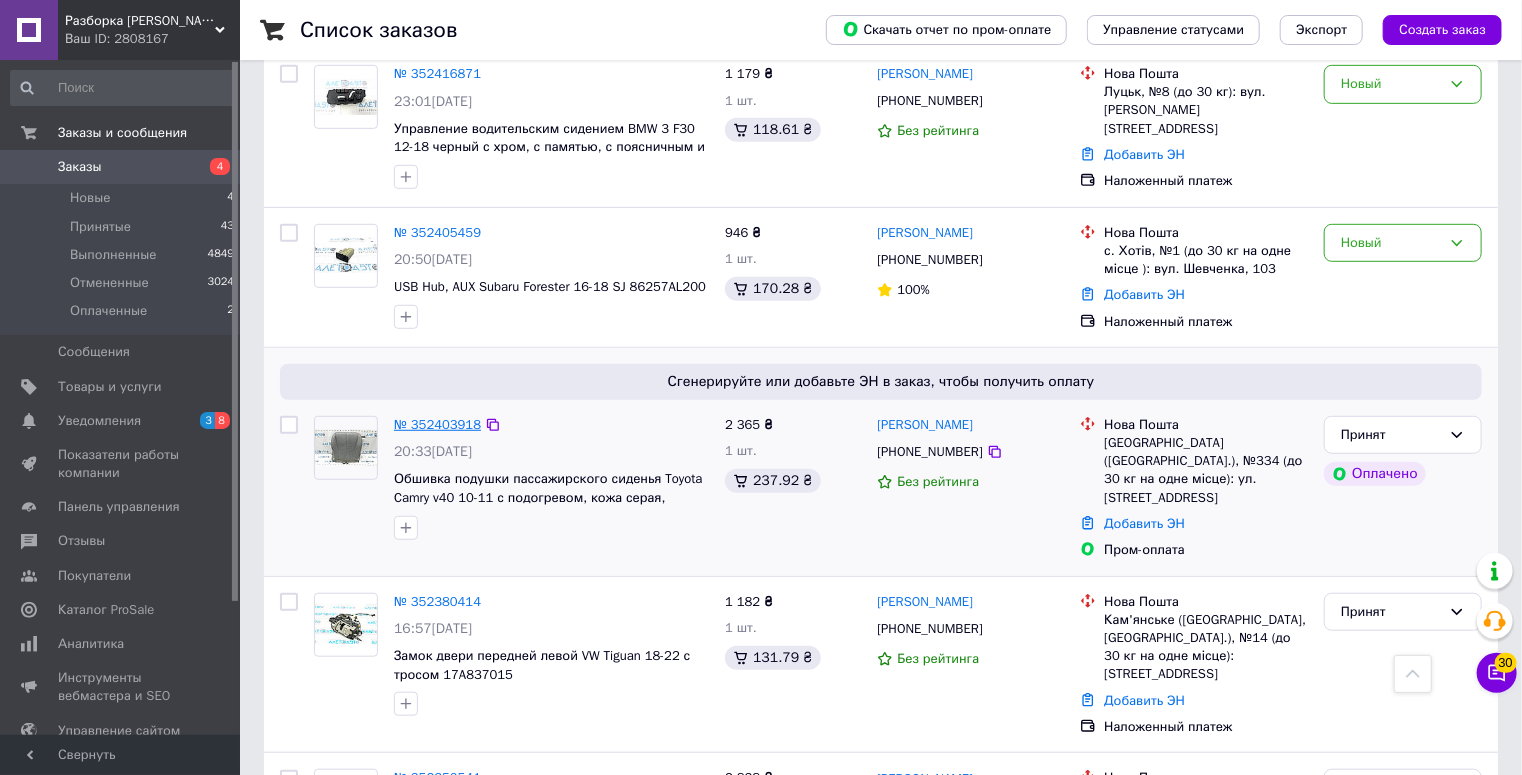 click on "№ 352403918" at bounding box center [437, 424] 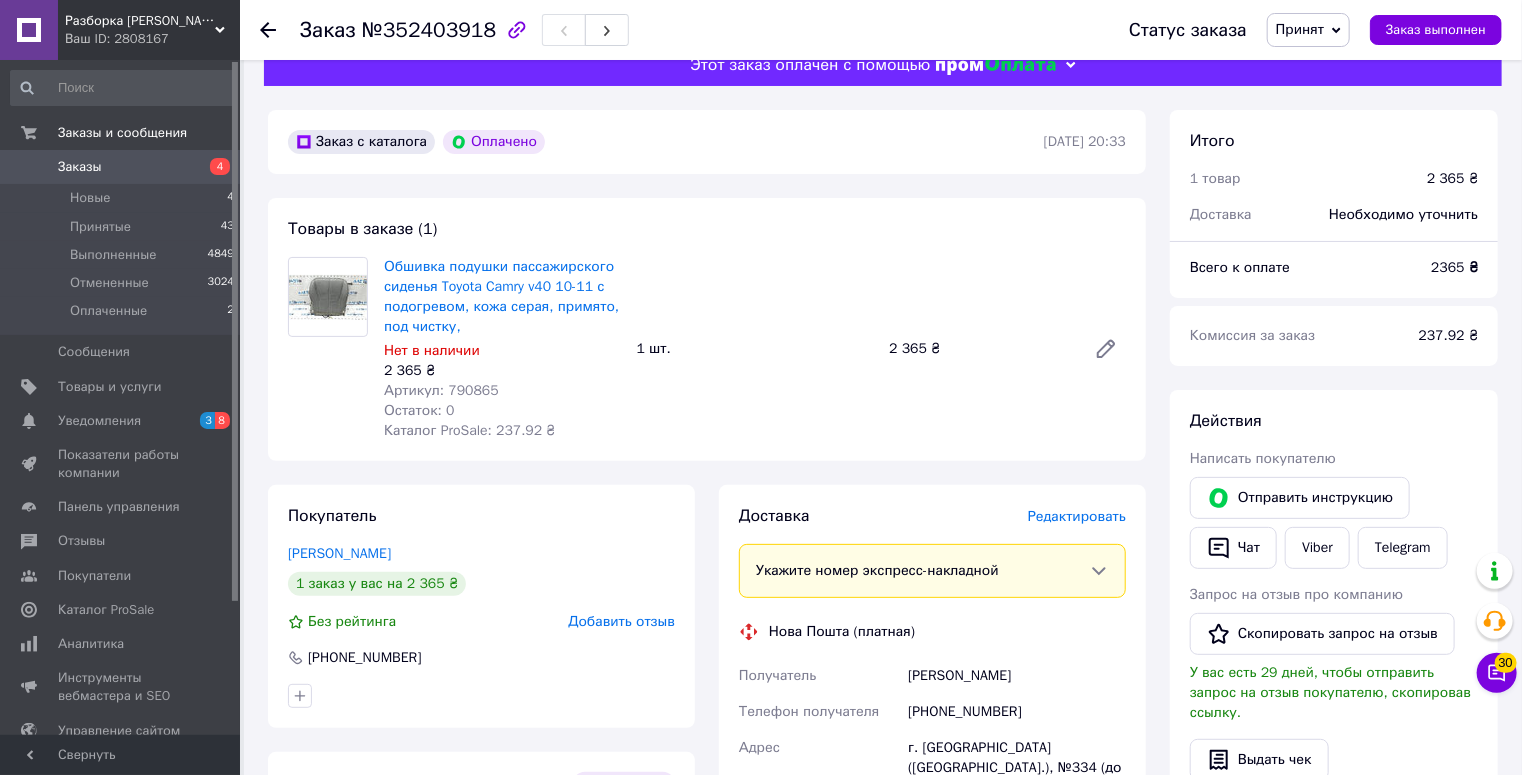 scroll, scrollTop: 0, scrollLeft: 0, axis: both 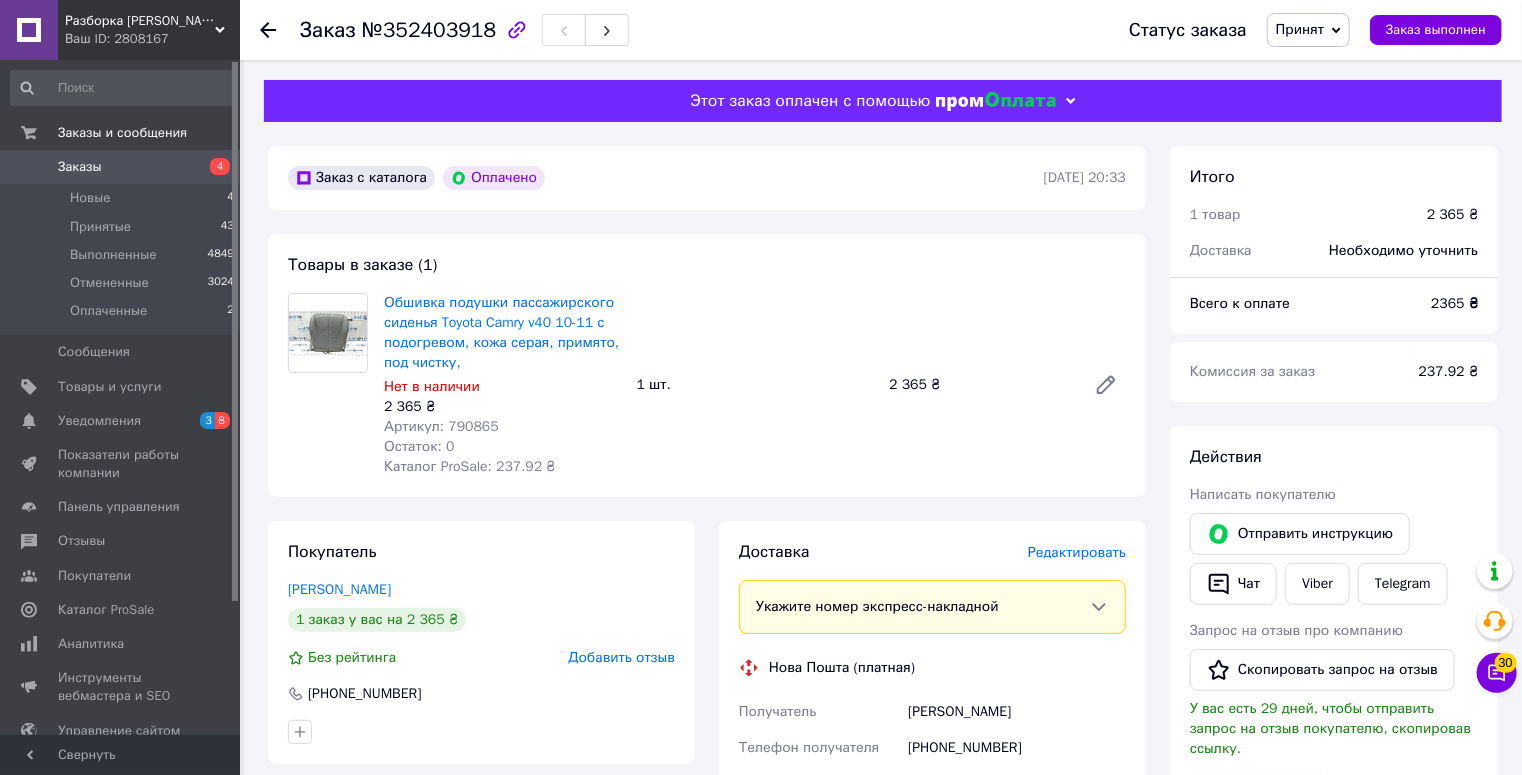 click on "Заказы" at bounding box center [80, 167] 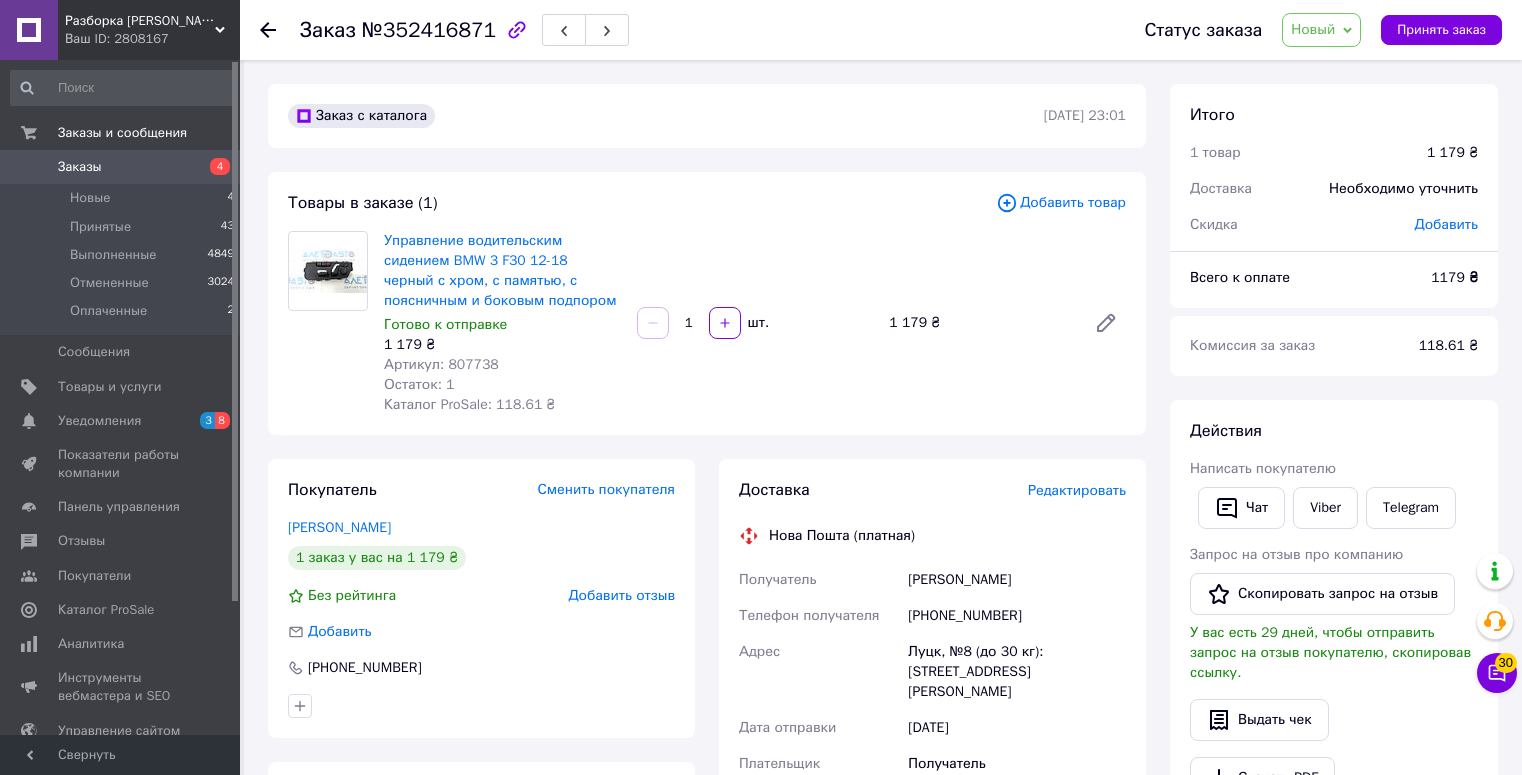 scroll, scrollTop: 0, scrollLeft: 0, axis: both 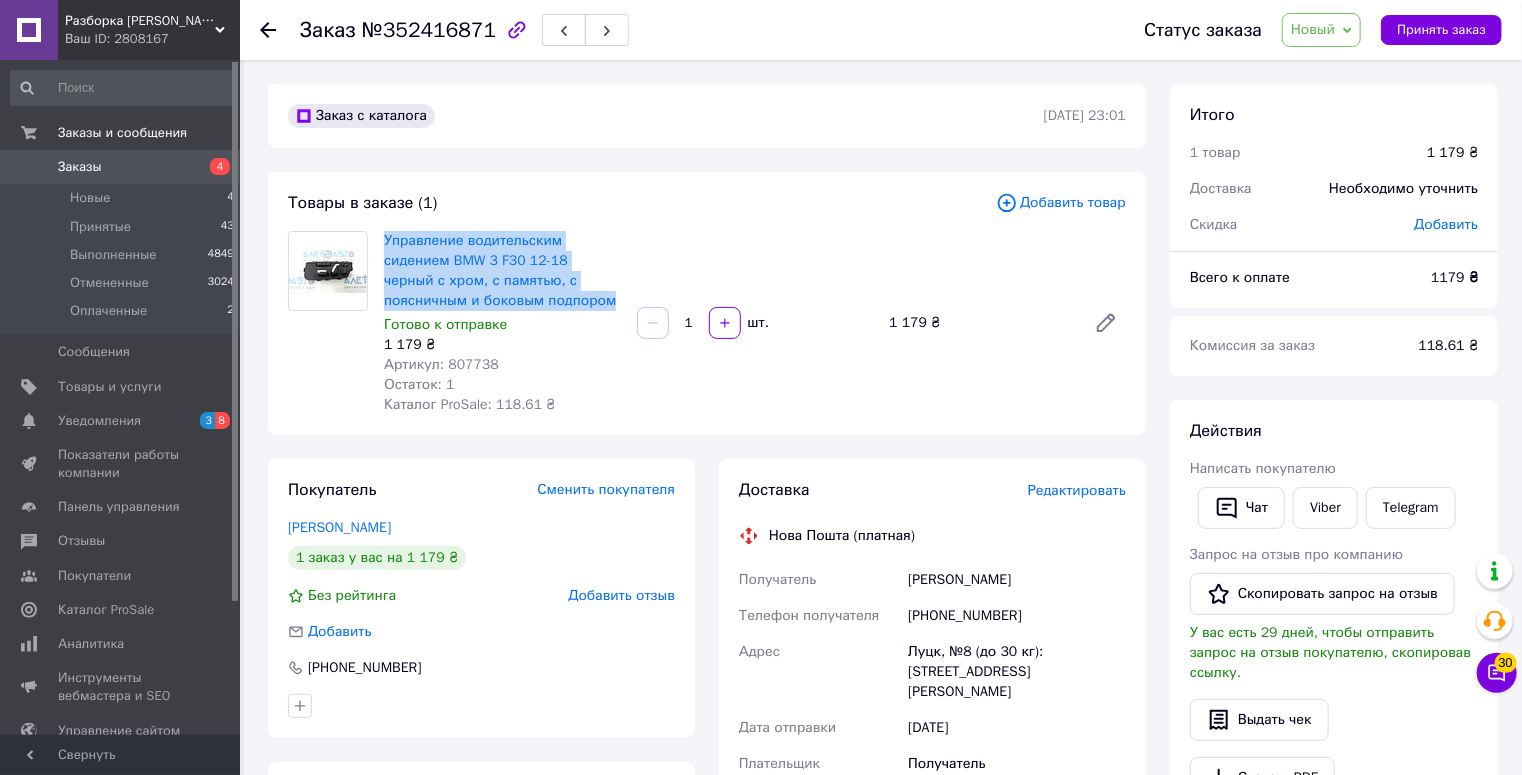 drag, startPoint x: 480, startPoint y: 307, endPoint x: 380, endPoint y: 248, distance: 116.10771 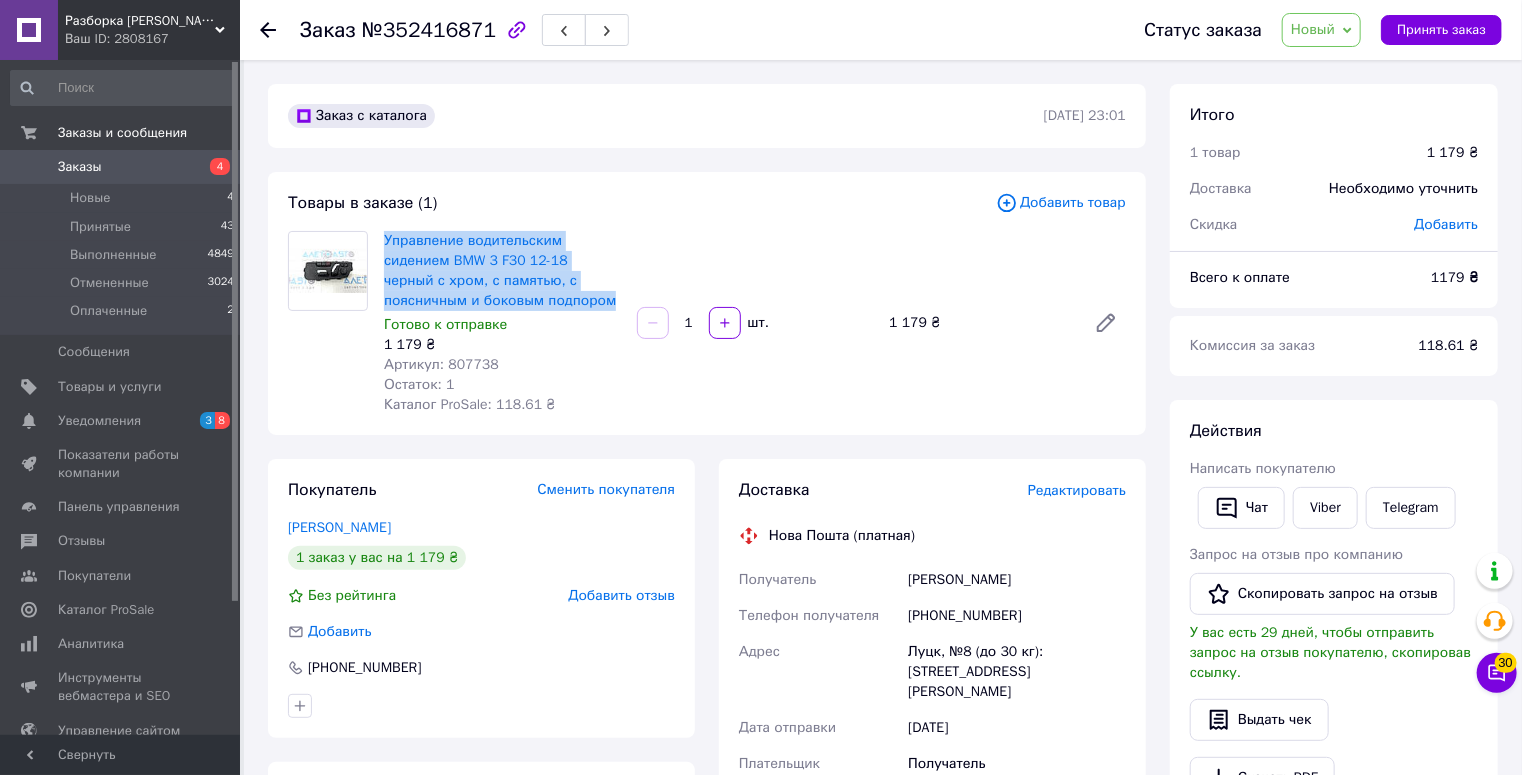 click on "Управление водительским сидением BMW 3 F30 12-18 черный с хром, с памятью, с поясничным и боковым подпором Готово к отправке 1 179 ₴ Артикул: 807738 Остаток: 1 Каталог ProSale: 118.61 ₴" at bounding box center (502, 323) 